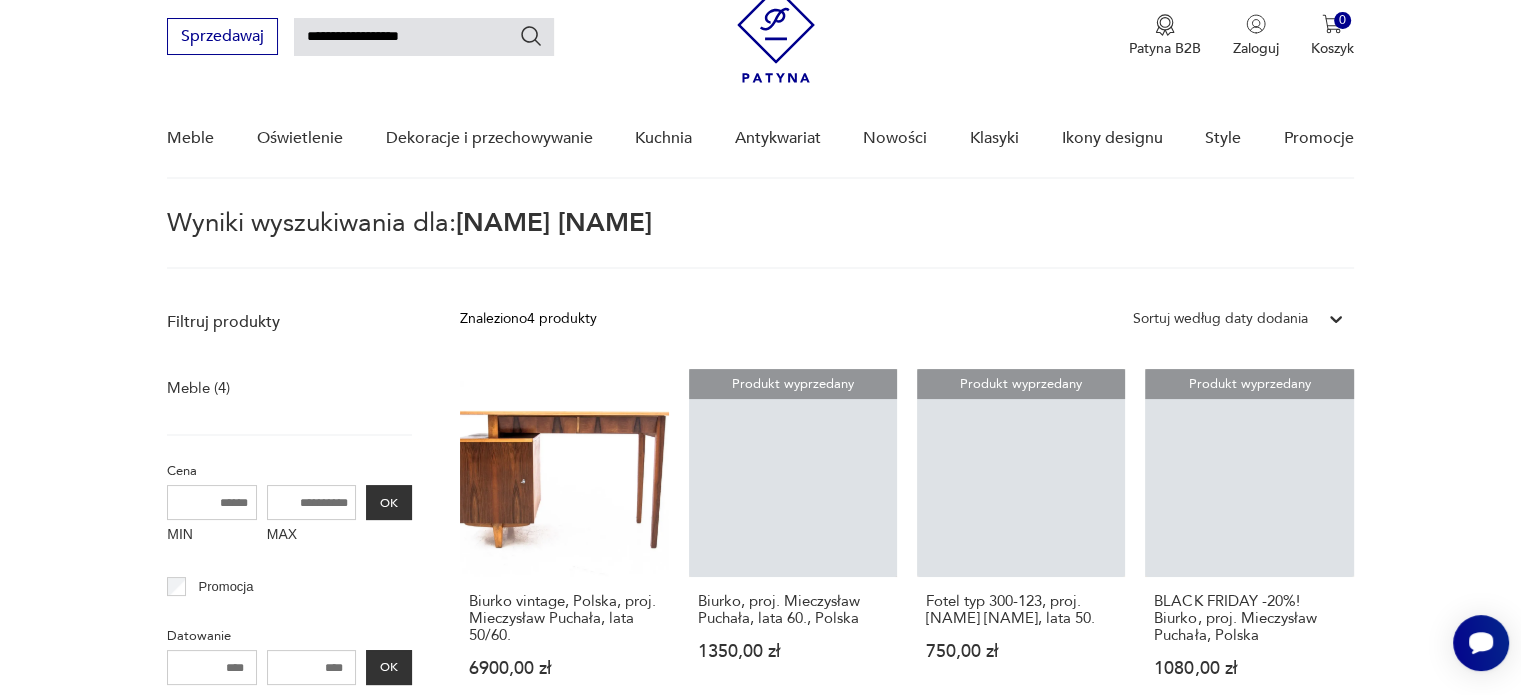 scroll, scrollTop: 71, scrollLeft: 0, axis: vertical 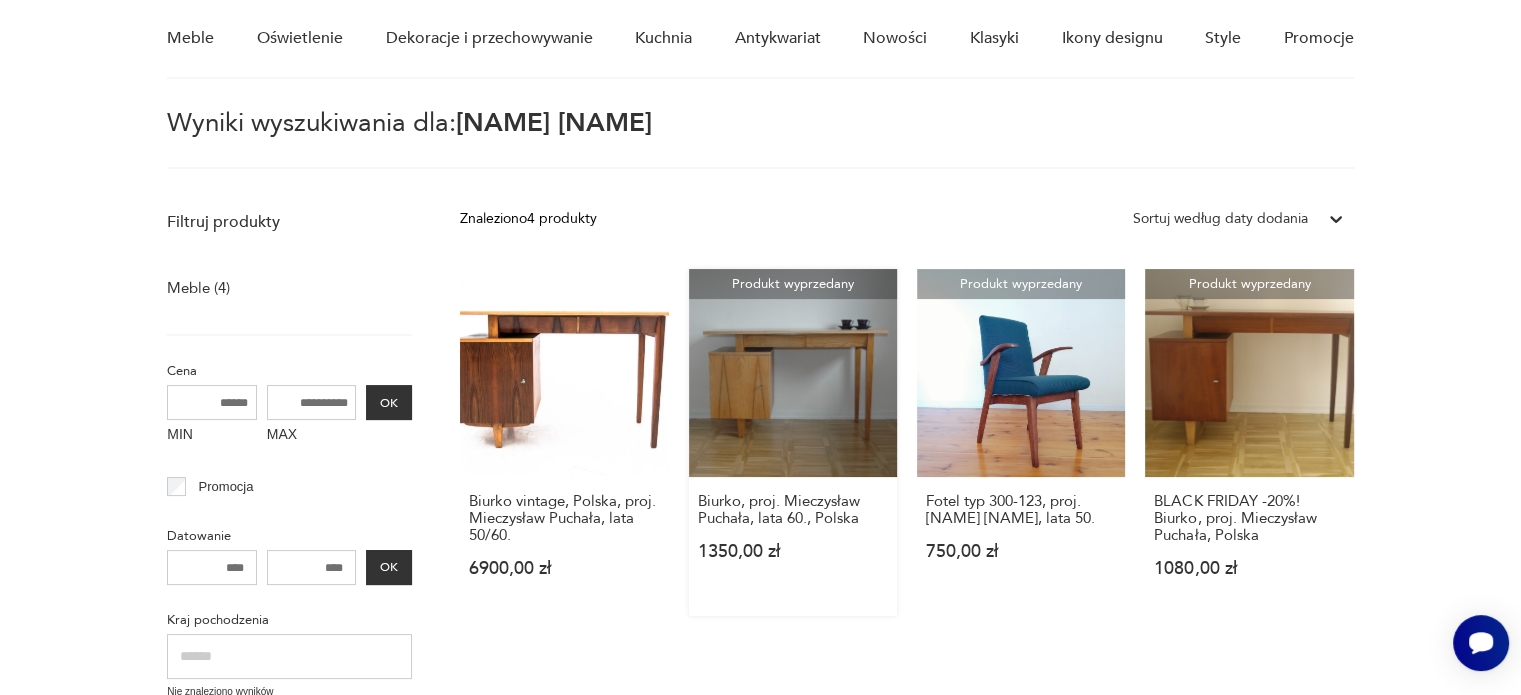 click on "Produkt wyprzedany Biurko, proj. Mieczysław Puchała, lata 60., Polska 1350,00 zł" at bounding box center (793, 442) 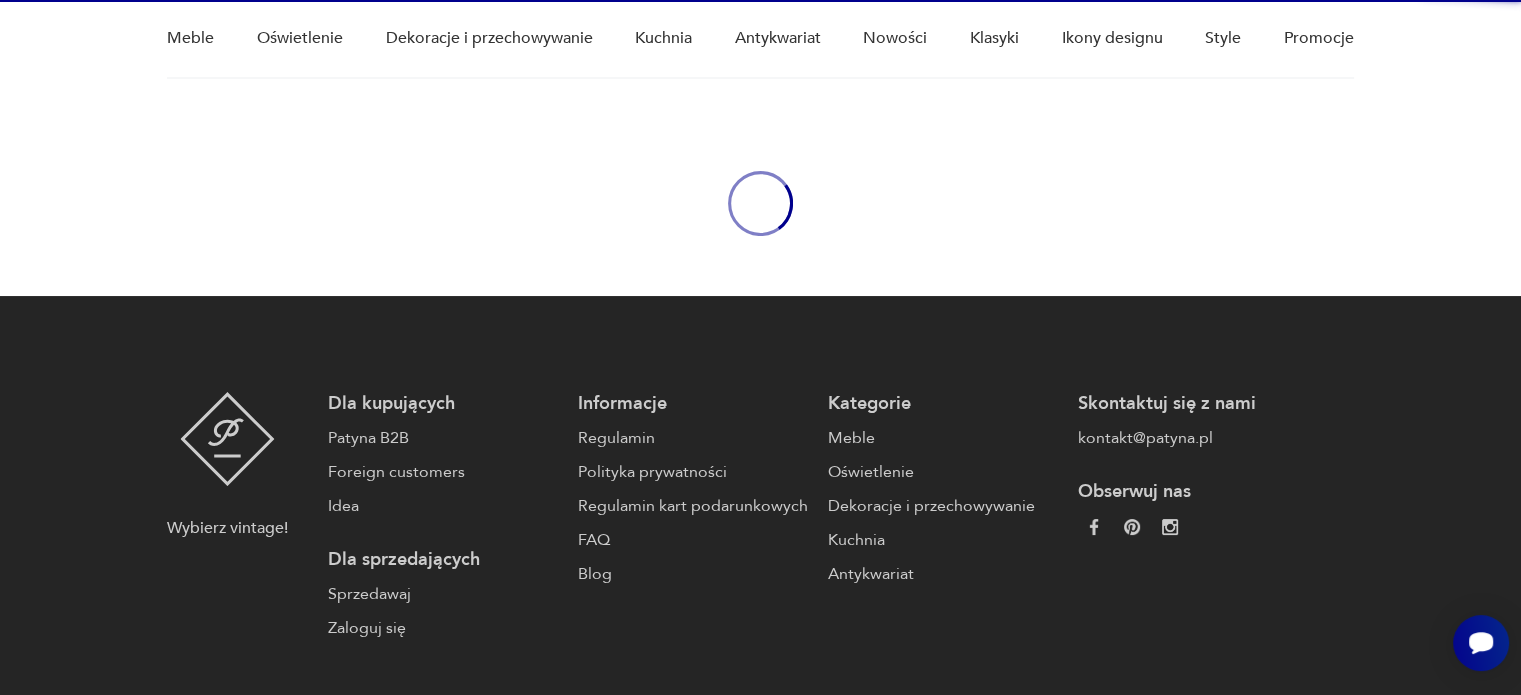 scroll, scrollTop: 72, scrollLeft: 0, axis: vertical 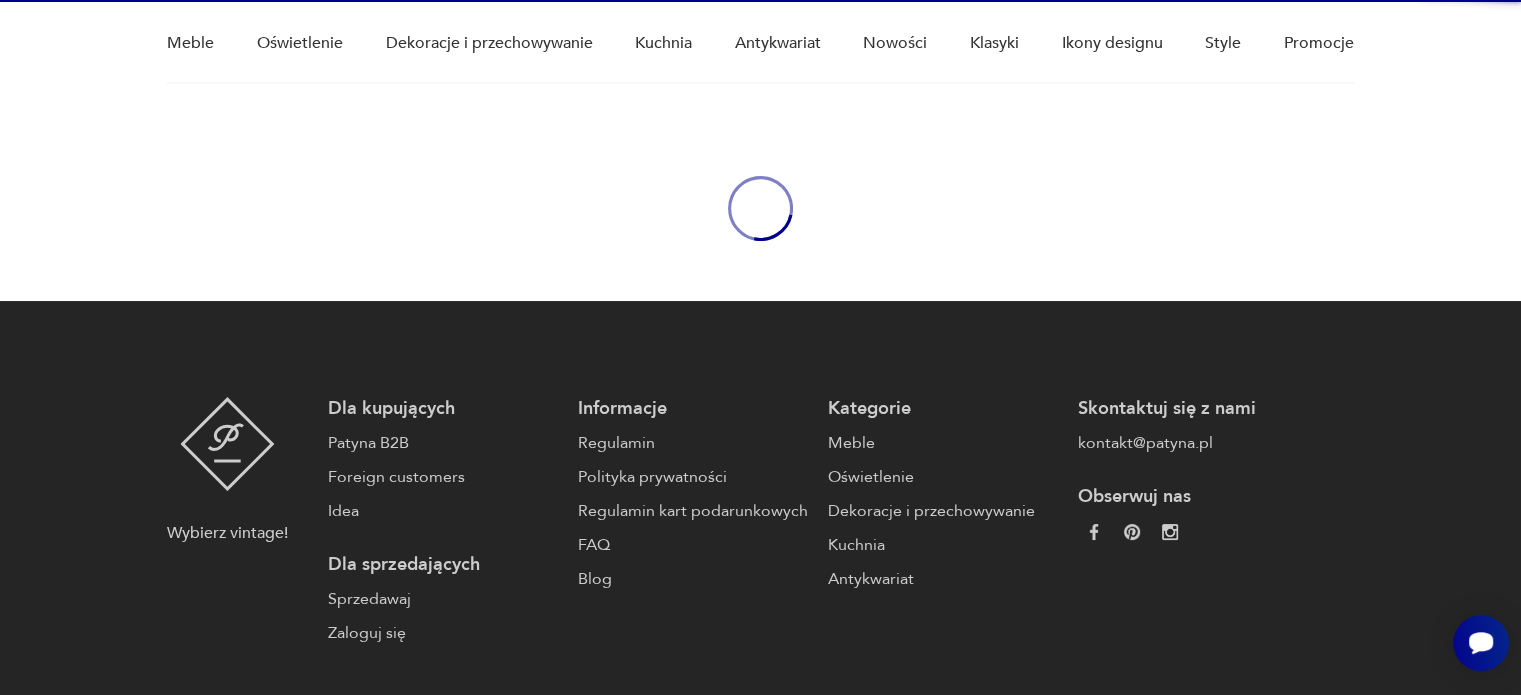 type 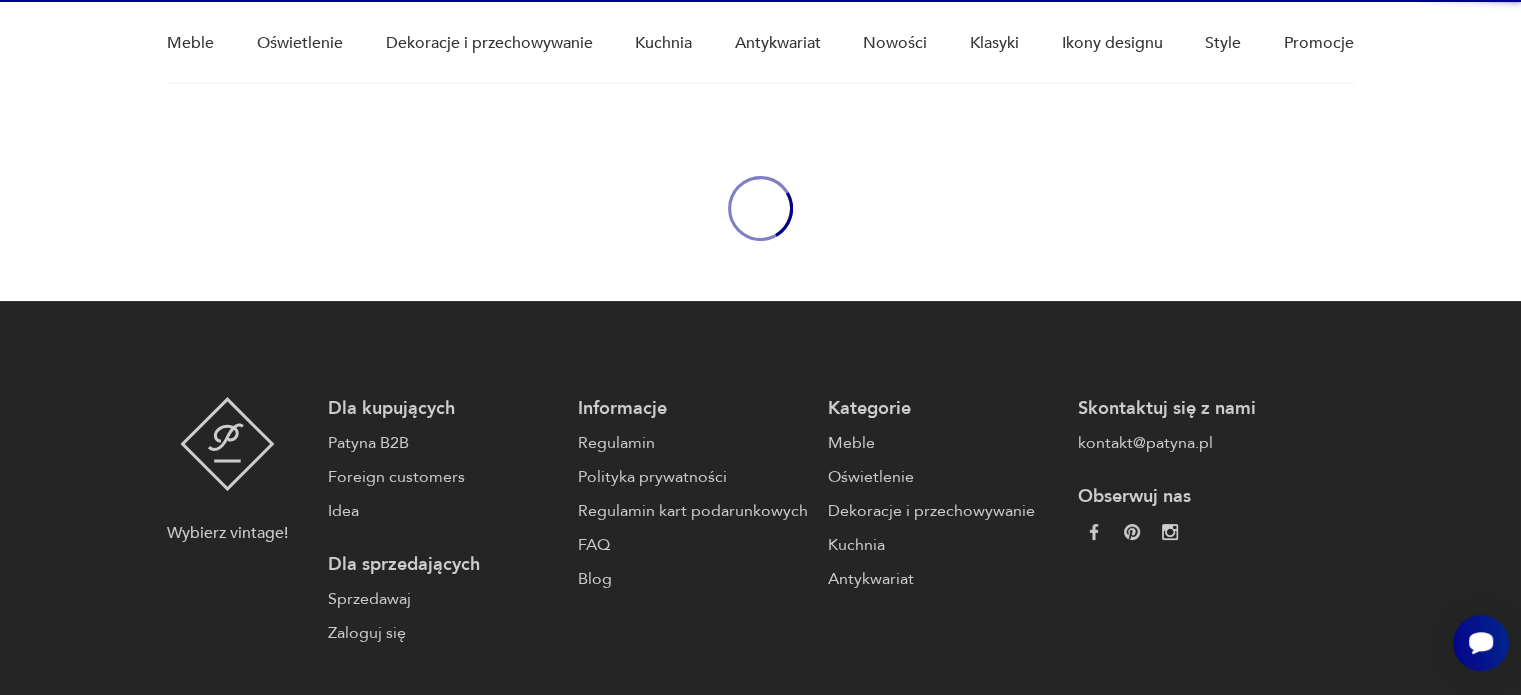 type 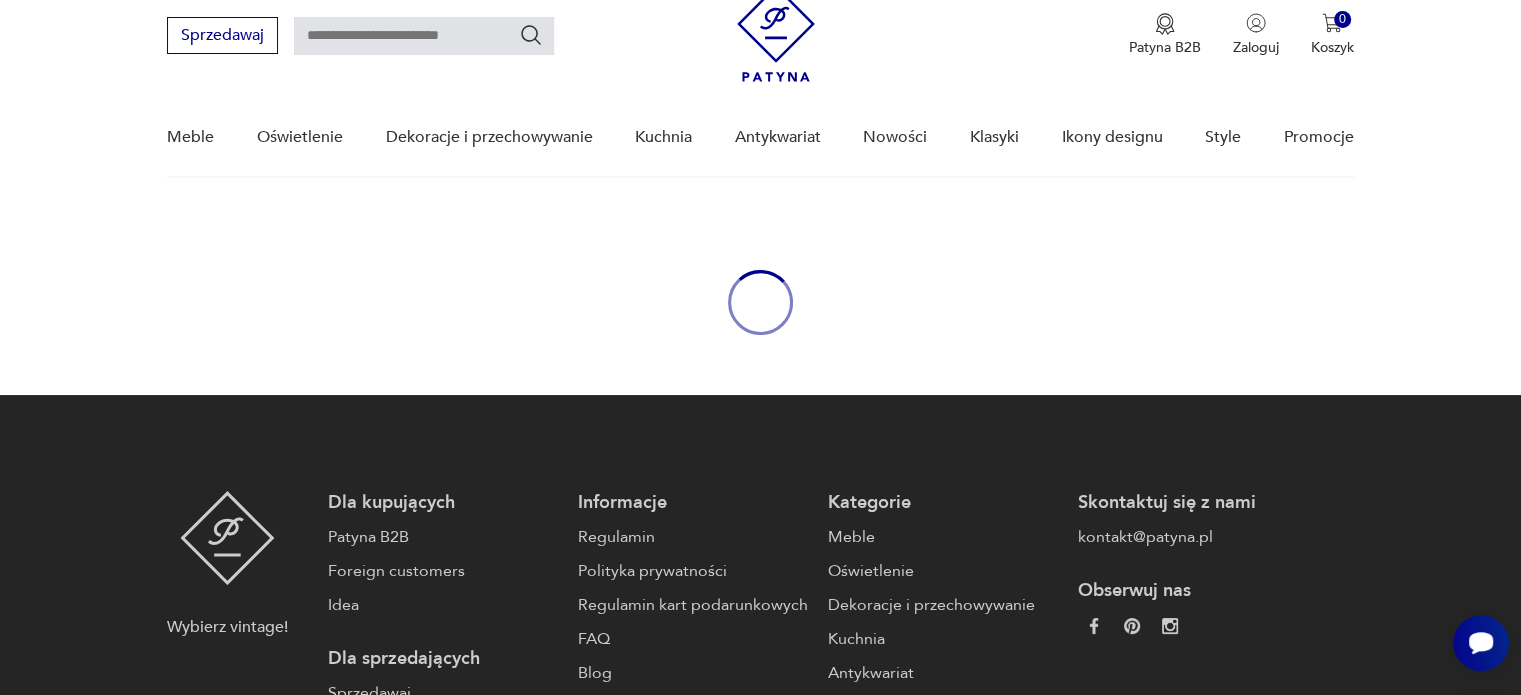 scroll, scrollTop: 0, scrollLeft: 0, axis: both 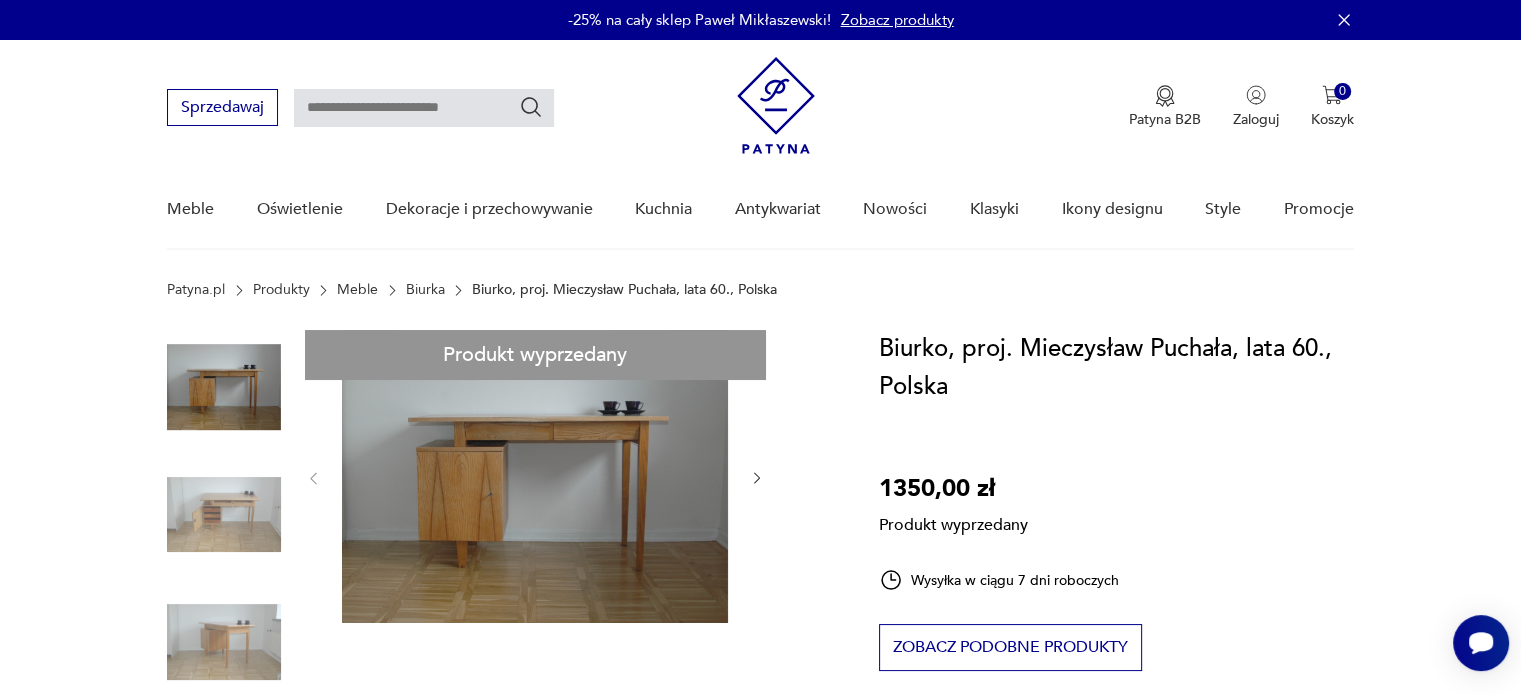 click on "Produkt wyprzedany Opis produktu Piękny projekt biurka do domu autorstwa [PERSON], wzorcowy przykład stylu mid-century modern. Biurko zachowało się w bardzo dobrym oryginalnym stanie, jedynie blat został odświeżony. Lekka funkcjonalna konstrukcja. Dwie szuflady pod blatem o charakterystycznych skośnych frontach, trzy wewnątrz szafki. Biurko zostało wykończone fornirem jesionowym, który został pokryty lakierem nitro bezbarwnym. Wewnątrz szuflad – jasna sklejka. Zamek do szafki i kluczyk również oryginalny. Biurko zostało wyprodukowane w latach [YEAR] w Zakładach Meblarskich Głuchołazy, należących do Zjednoczenia Przemysłu Meblarskiego w [CITY]. Częściowo zachowana oryginalna metka.
Koszt dostawy – 140 zł. Rozwiń więcej Szczegóły produktu Stan:   idealny Wysokość :   73 cm Szerokość :   120 cm Głębokość :   60 cm Datowanie :   1960 - 1970 Kraj pochodzenia :   [COUNTRY] Tworzywo :   drewno, jesion Projektant :   [PERSON] Producent :   :   [CITY]" at bounding box center [499, 933] 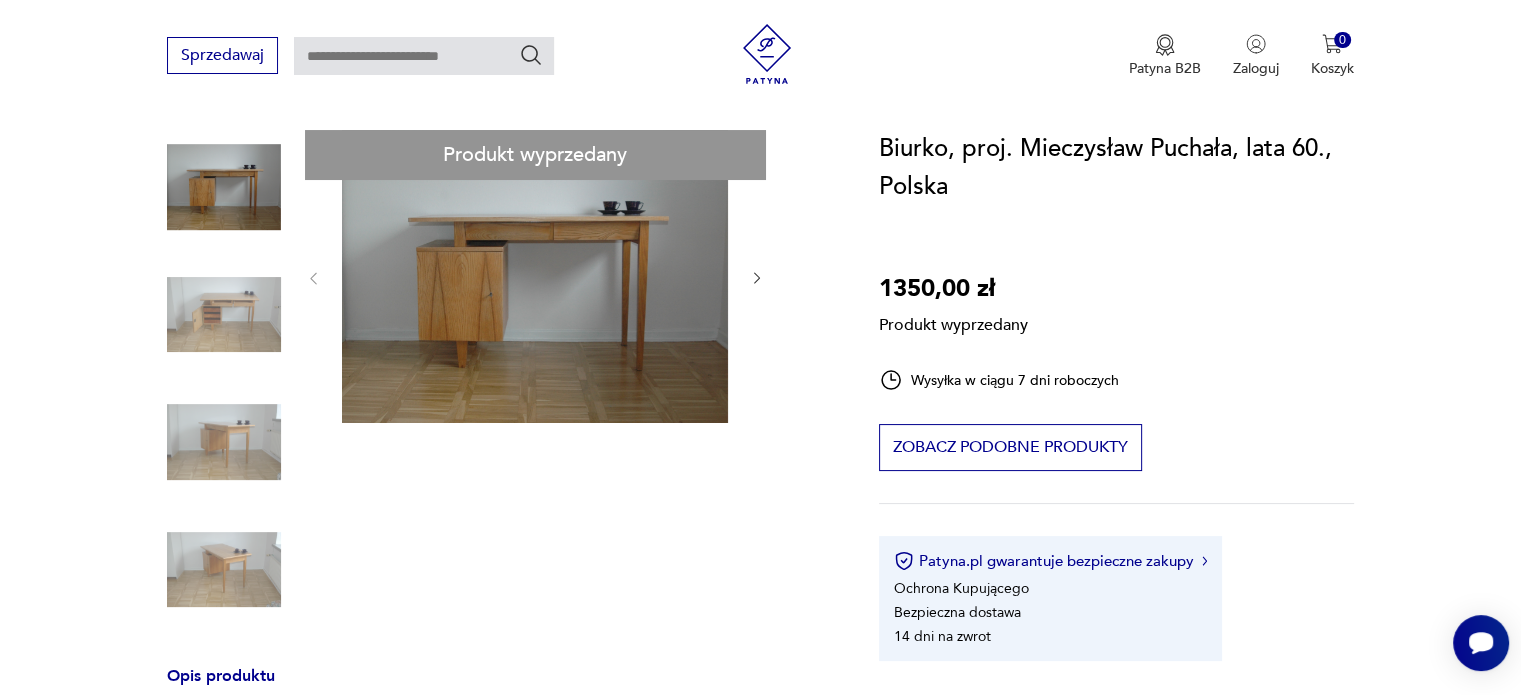 click on "Produkt wyprzedany Opis produktu Piękny projekt biurka do domu autorstwa [PERSON], wzorcowy przykład stylu mid-century modern. Biurko zachowało się w bardzo dobrym oryginalnym stanie, jedynie blat został odświeżony. Lekka funkcjonalna konstrukcja. Dwie szuflady pod blatem o charakterystycznych skośnych frontach, trzy wewnątrz szafki. Biurko zostało wykończone fornirem jesionowym, który został pokryty lakierem nitro bezbarwnym. Wewnątrz szuflad – jasna sklejka. Zamek do szafki i kluczyk również oryginalny. Biurko zostało wyprodukowane w latach [YEAR] w Zakładach Meblarskich Głuchołazy, należących do Zjednoczenia Przemysłu Meblarskiego w [CITY]. Częściowo zachowana oryginalna metka.
Koszt dostawy – 140 zł. Rozwiń więcej Szczegóły produktu Stan:   idealny Wysokość :   73 cm Szerokość :   120 cm Głębokość :   60 cm Datowanie :   1960 - 1970 Kraj pochodzenia :   [COUNTRY] Tworzywo :   drewno, jesion Projektant :   [PERSON] Producent :   :   [CITY]" at bounding box center (499, 733) 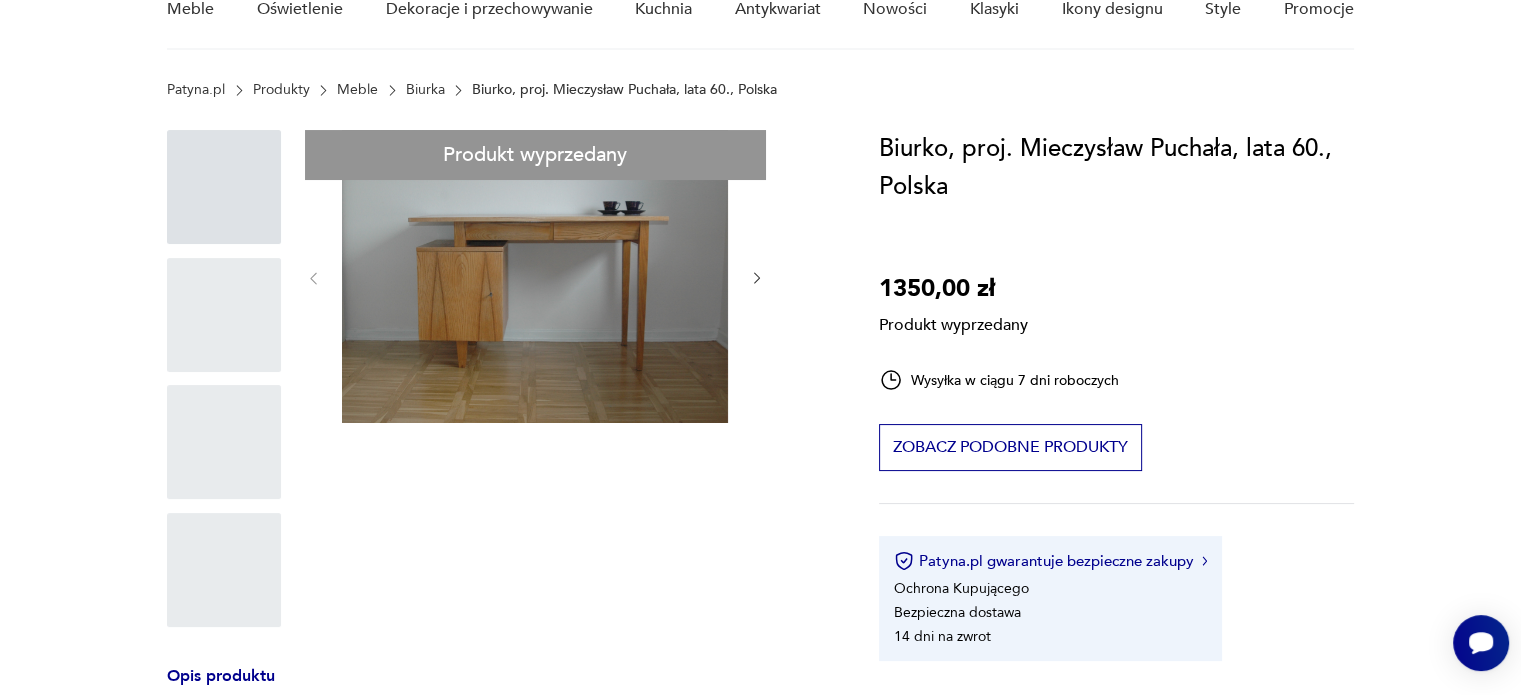 scroll, scrollTop: 200, scrollLeft: 0, axis: vertical 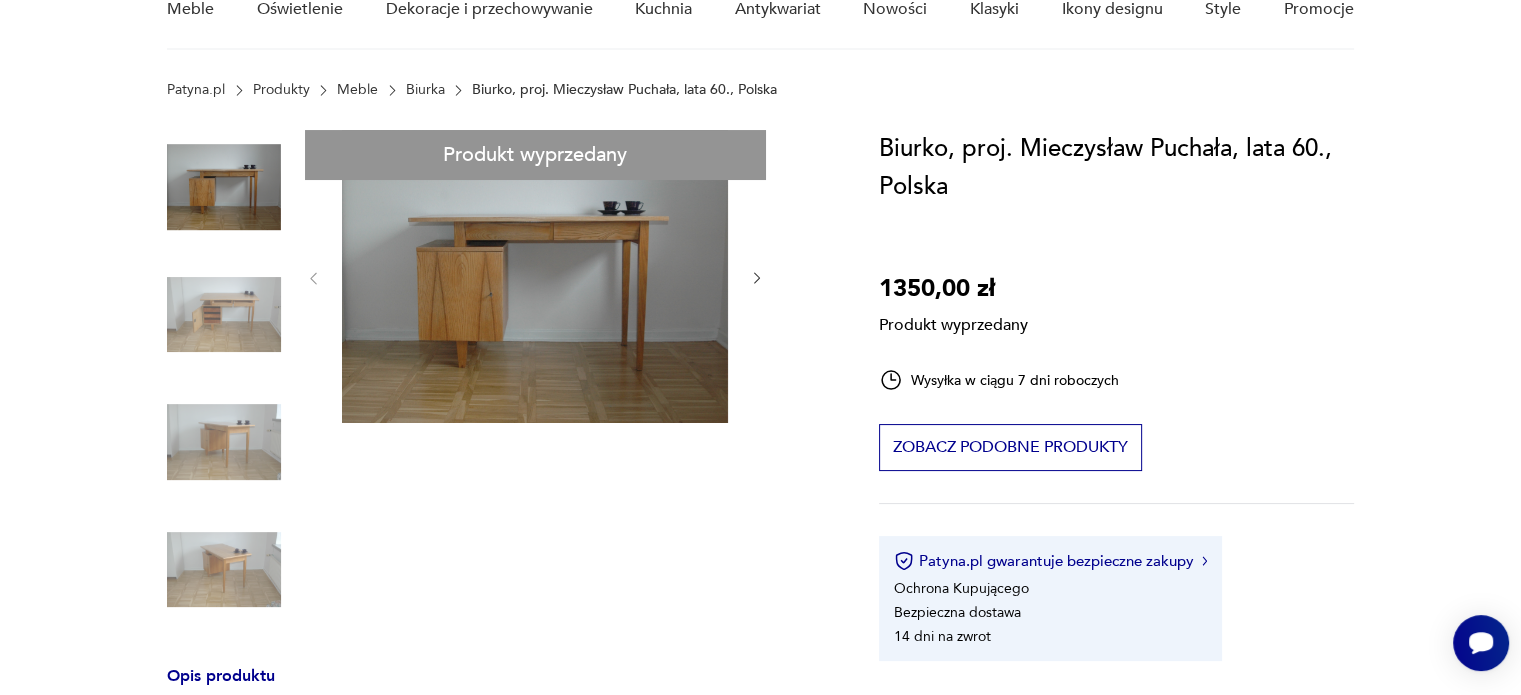 click on "Produkt wyprzedany Opis produktu Piękny projekt biurka do domu autorstwa [PERSON], wzorcowy przykład stylu mid-century modern. Biurko zachowało się w bardzo dobrym oryginalnym stanie, jedynie blat został odświeżony. Lekka funkcjonalna konstrukcja. Dwie szuflady pod blatem o charakterystycznych skośnych frontach, trzy wewnątrz szafki. Biurko zostało wykończone fornirem jesionowym, który został pokryty lakierem nitro bezbarwnym. Wewnątrz szuflad – jasna sklejka. Zamek do szafki i kluczyk również oryginalny. Biurko zostało wyprodukowane w latach [YEAR] w Zakładach Meblarskich Głuchołazy, należących do Zjednoczenia Przemysłu Meblarskiego w [CITY]. Częściowo zachowana oryginalna metka.
Koszt dostawy – 140 zł. Rozwiń więcej Szczegóły produktu Stan:   idealny Wysokość :   73 cm Szerokość :   120 cm Głębokość :   60 cm Datowanie :   1960 - 1970 Kraj pochodzenia :   [COUNTRY] Tworzywo :   drewno, jesion Projektant :   [PERSON] Producent :   :   [CITY]" at bounding box center (499, 733) 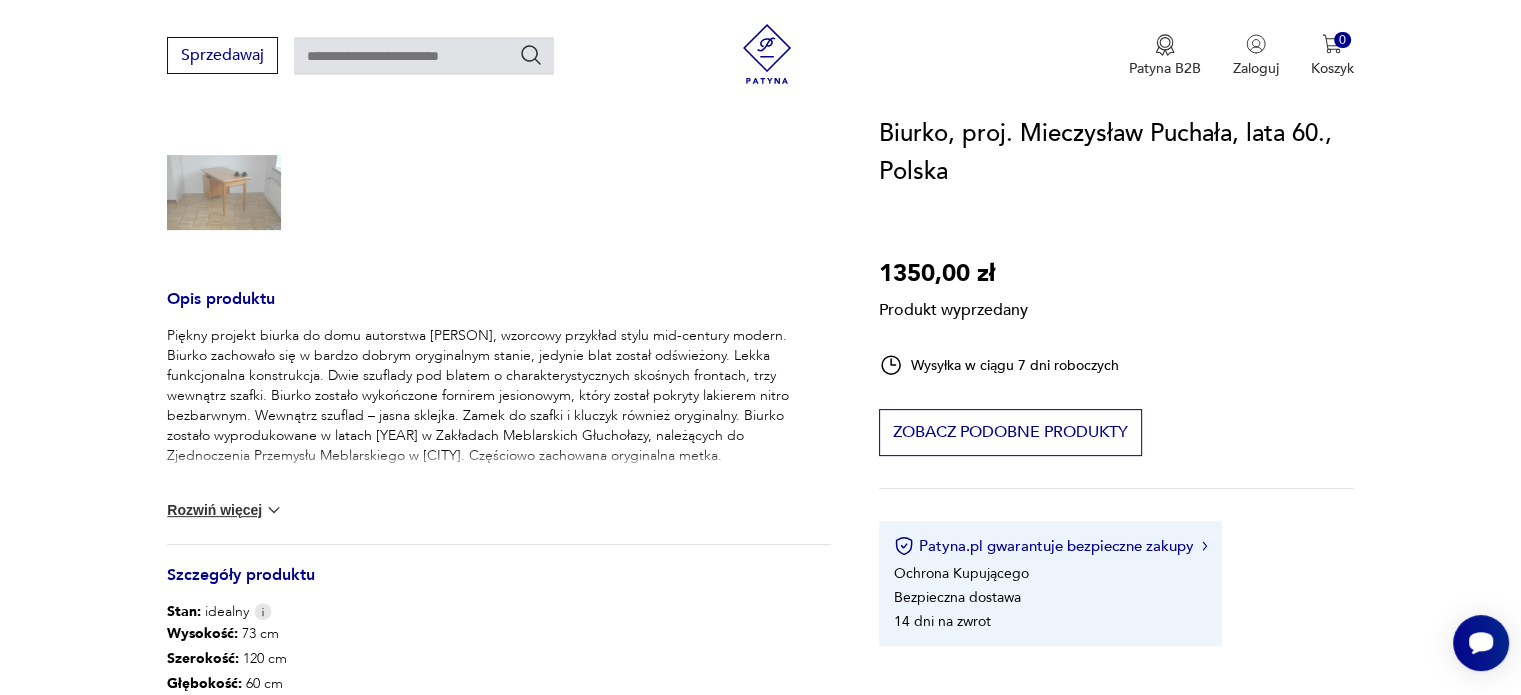 scroll, scrollTop: 700, scrollLeft: 0, axis: vertical 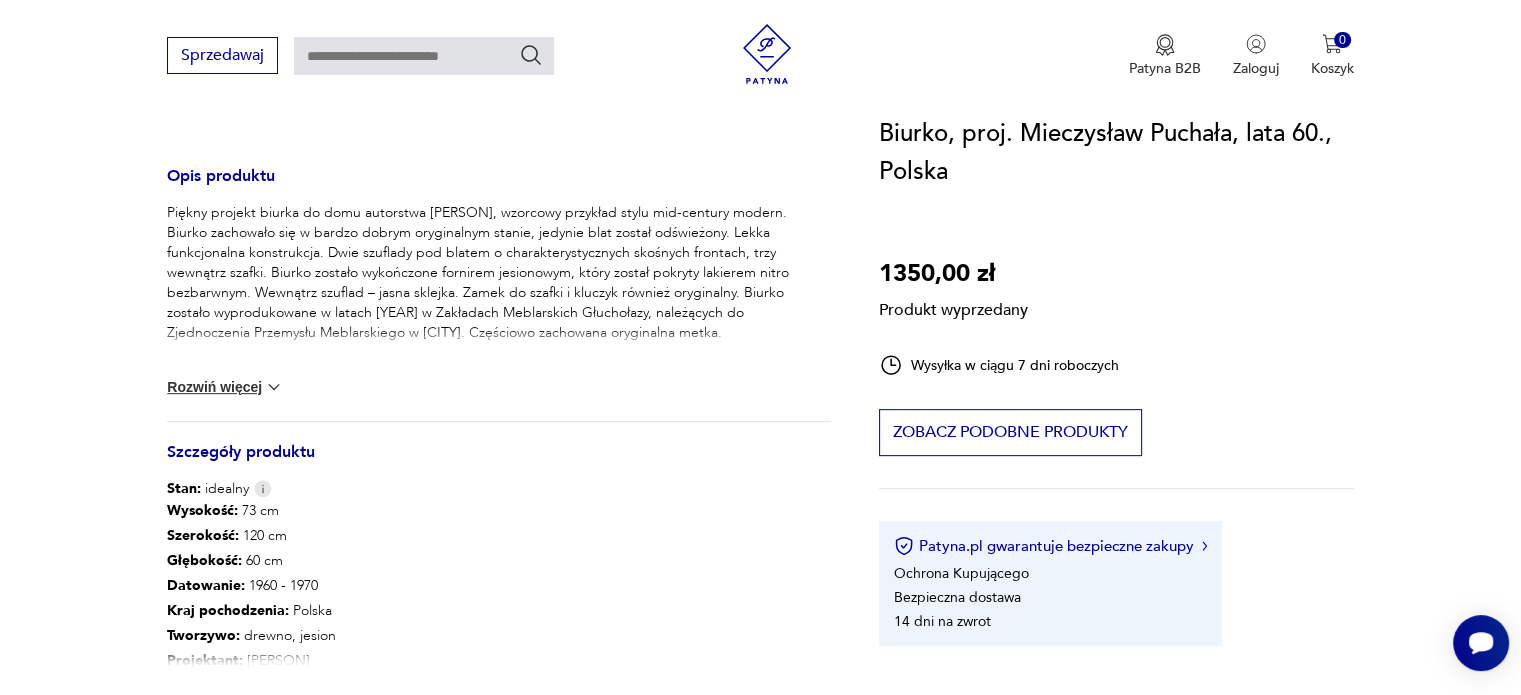 click on "Piękny projekt biurka do domu autorstwa [PERSON], wzorcowy przykład stylu mid-century modern. Biurko zachowało się w bardzo dobrym oryginalnym stanie, jedynie blat został odświeżony. Lekka funkcjonalna konstrukcja. Dwie szuflady pod blatem o charakterystycznych skośnych frontach, trzy wewnątrz szafki. Biurko zostało wykończone fornirem jesionowym, który został pokryty lakierem nitro bezbarwnym. Wewnątrz szuflad – jasna sklejka. Zamek do szafki i kluczyk również oryginalny. Biurko zostało wyprodukowane w latach [YEAR] w Zakładach Meblarskich Głuchołazy, należących do Zjednoczenia Przemysłu Meblarskiego w [CITY]. Częściowo zachowana oryginalna metka.
Koszt dostawy – 140 zł. Rozwiń więcej" at bounding box center (499, 312) 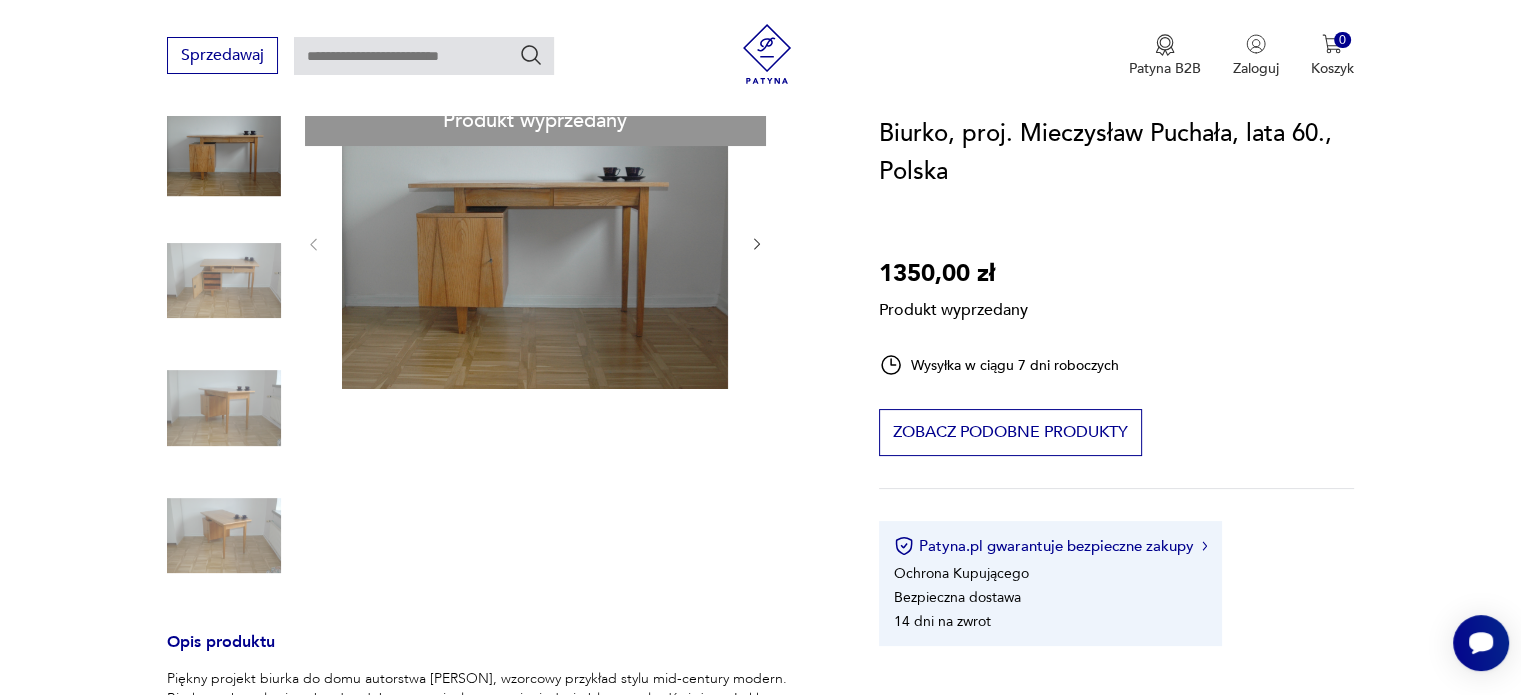 scroll, scrollTop: 200, scrollLeft: 0, axis: vertical 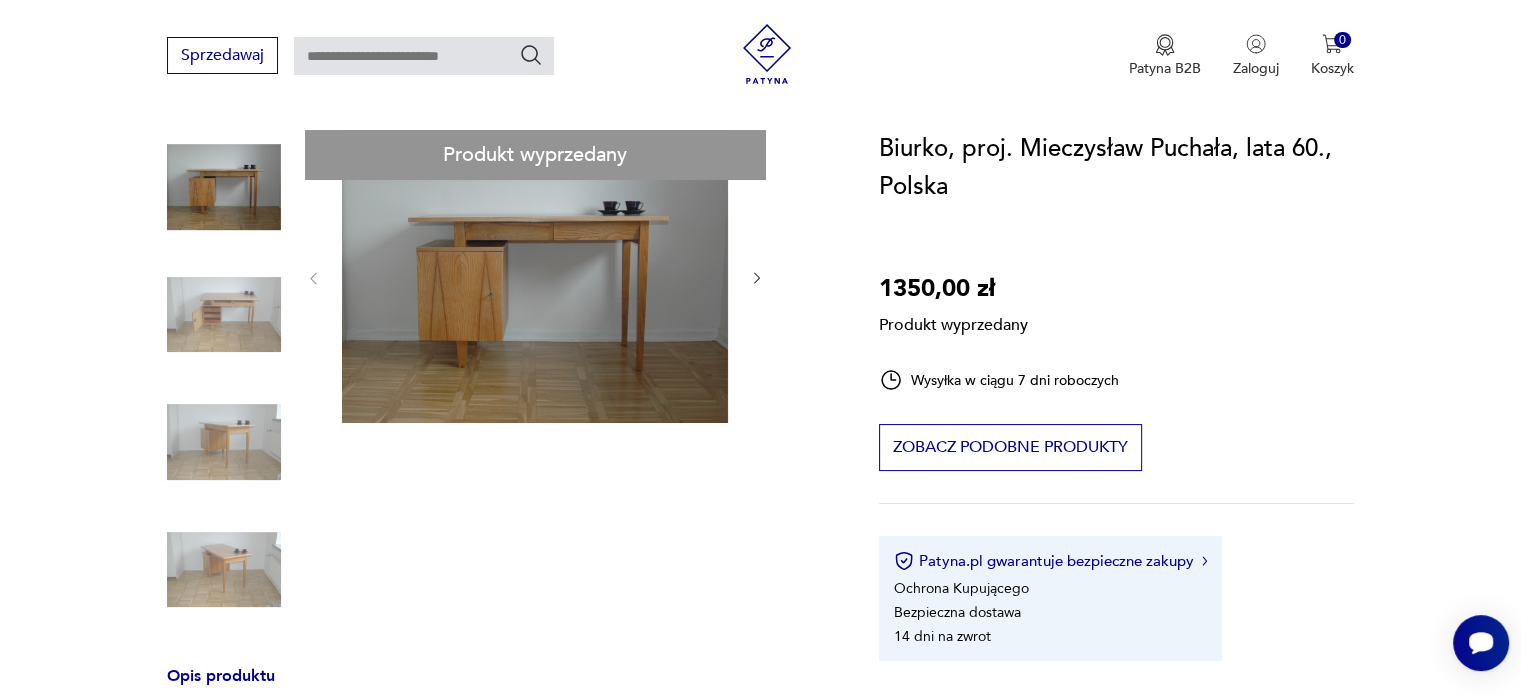 click on "Produkt wyprzedany Opis produktu Piękny projekt biurka do domu autorstwa [PERSON], wzorcowy przykład stylu mid-century modern. Biurko zachowało się w bardzo dobrym oryginalnym stanie, jedynie blat został odświeżony. Lekka funkcjonalna konstrukcja. Dwie szuflady pod blatem o charakterystycznych skośnych frontach, trzy wewnątrz szafki. Biurko zostało wykończone fornirem jesionowym, który został pokryty lakierem nitro bezbarwnym. Wewnątrz szuflad – jasna sklejka. Zamek do szafki i kluczyk również oryginalny. Biurko zostało wyprodukowane w latach [YEAR] w Zakładach Meblarskich Głuchołazy, należących do Zjednoczenia Przemysłu Meblarskiego w [CITY]. Częściowo zachowana oryginalna metka.
Koszt dostawy – 140 zł. Zwiń Szczegóły produktu Stan:   idealny Wysokość :   73 cm Szerokość :   120 cm Głębokość :   60 cm Datowanie :   1960 - 1970 Kraj pochodzenia :   [COUNTRY] Tworzywo :   drewno, jesion Projektant :   [PERSON] Producent :   Miasto Sprzedawcy :" at bounding box center [499, 743] 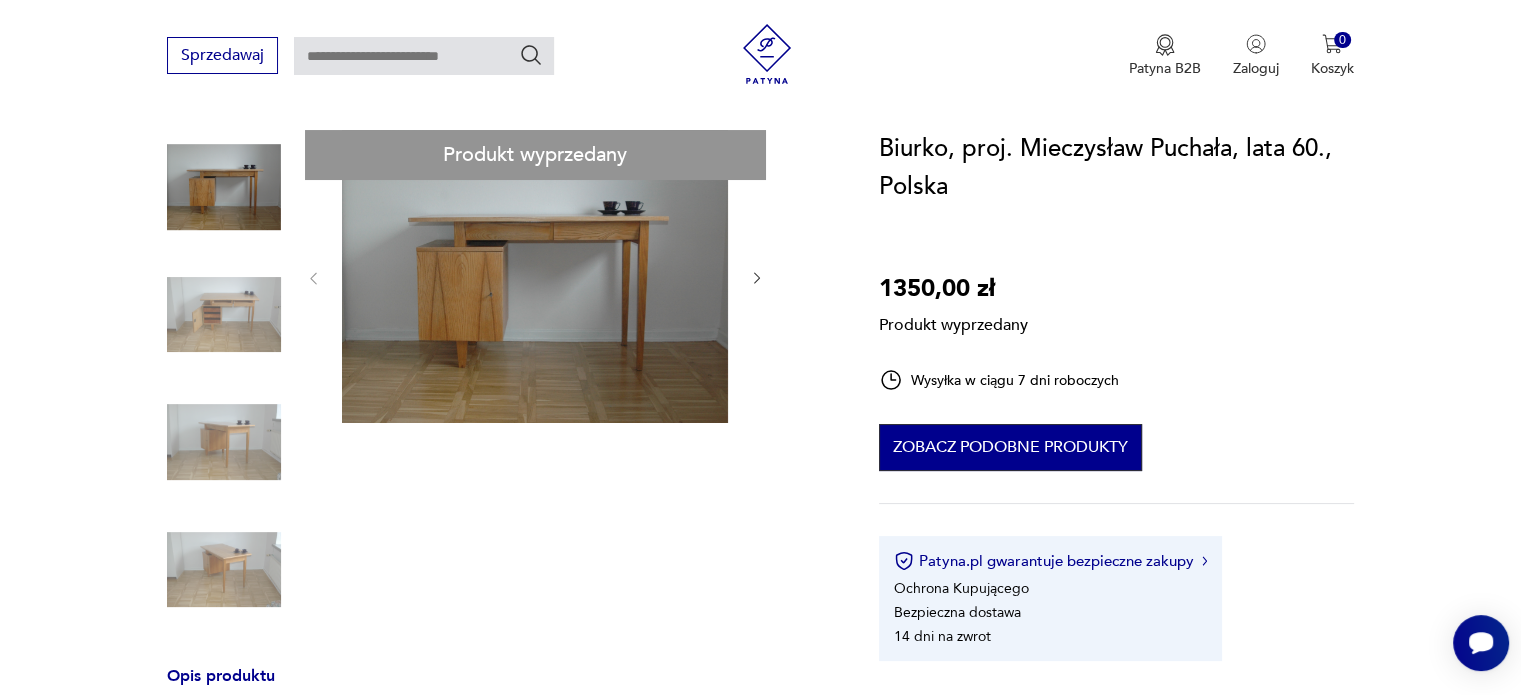 click on "Zobacz podobne produkty" at bounding box center (1010, 447) 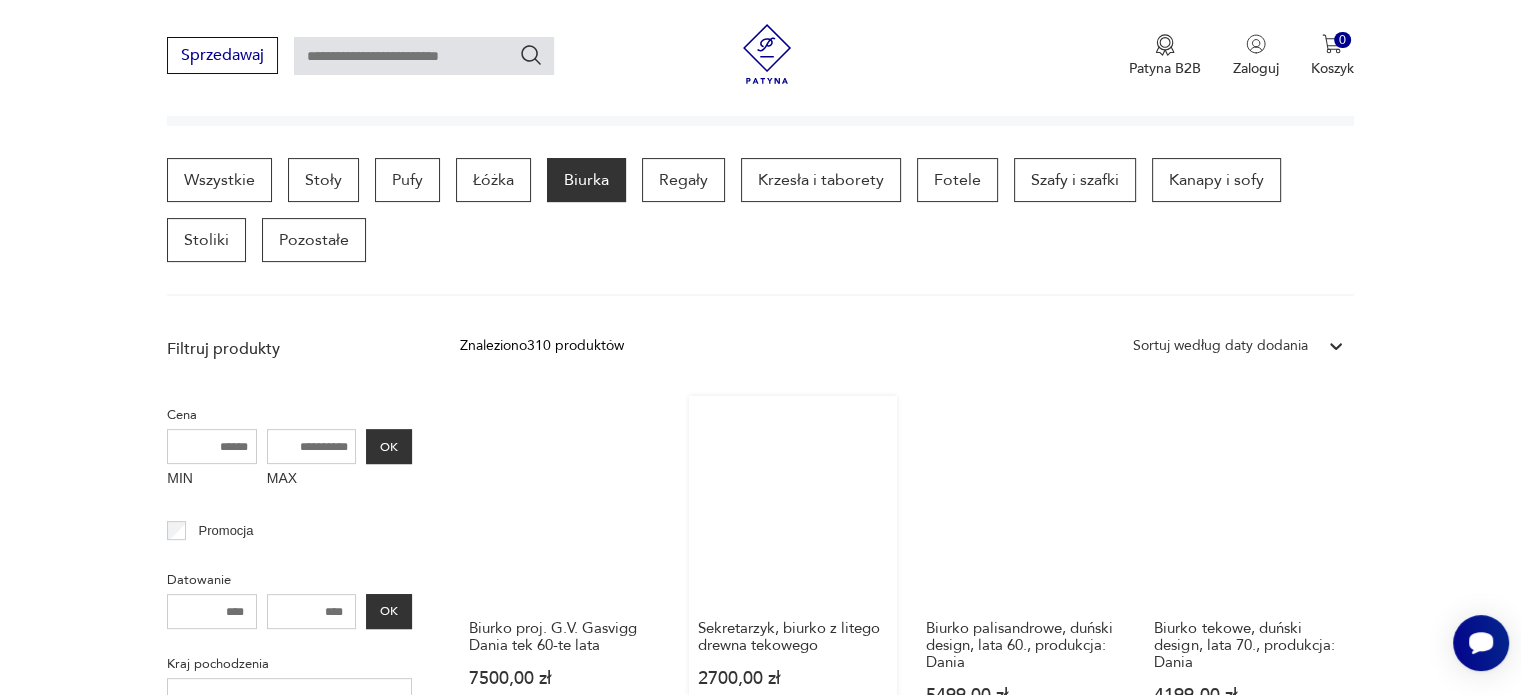 scroll, scrollTop: 429, scrollLeft: 0, axis: vertical 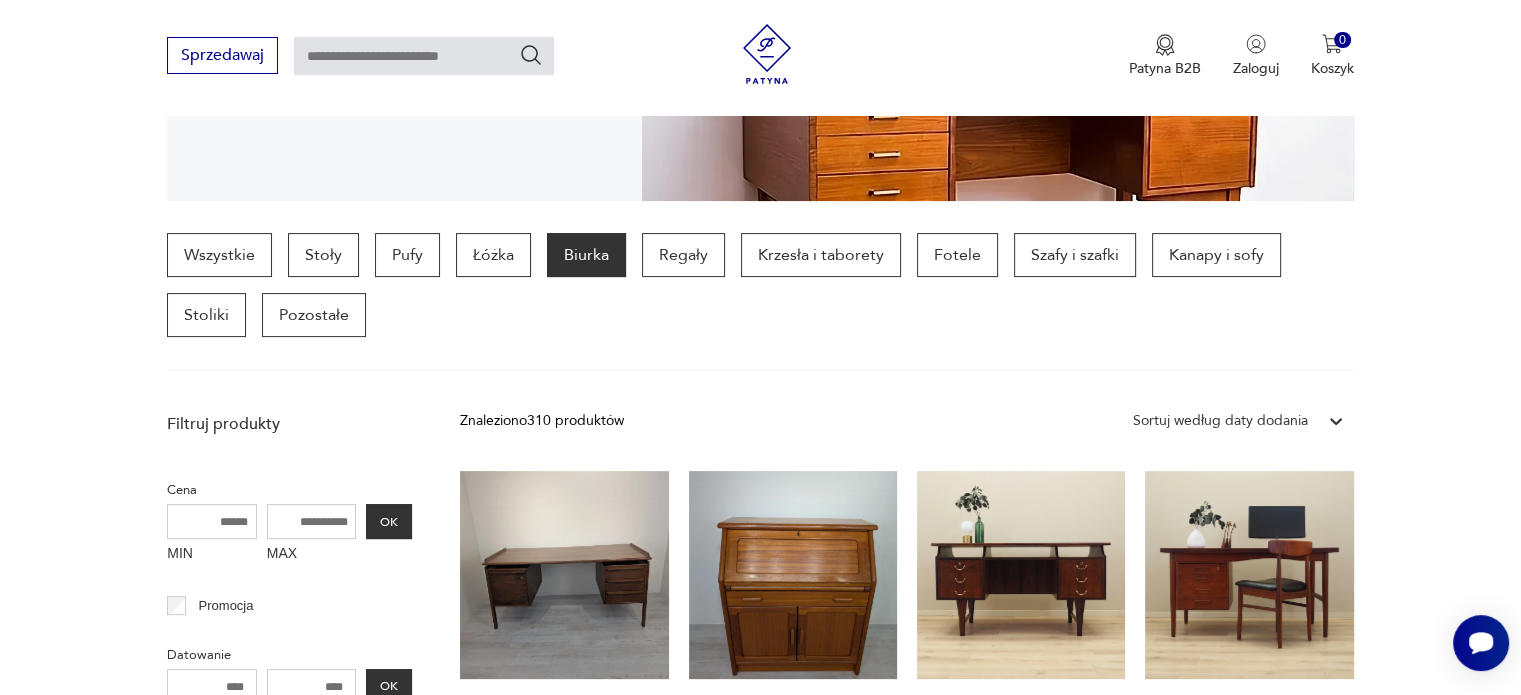 click at bounding box center (1336, 421) 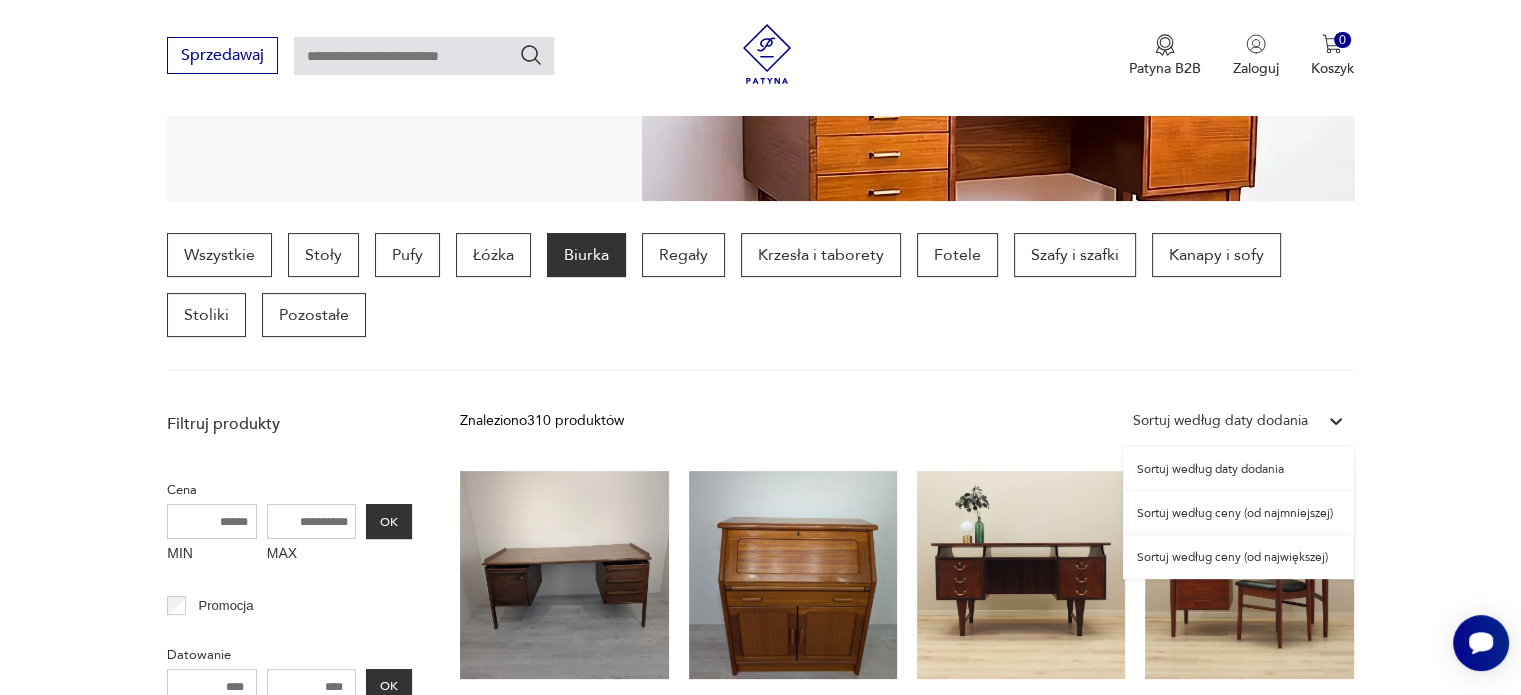 click on "Sortuj według ceny (od najmniejszej)" at bounding box center (1238, 513) 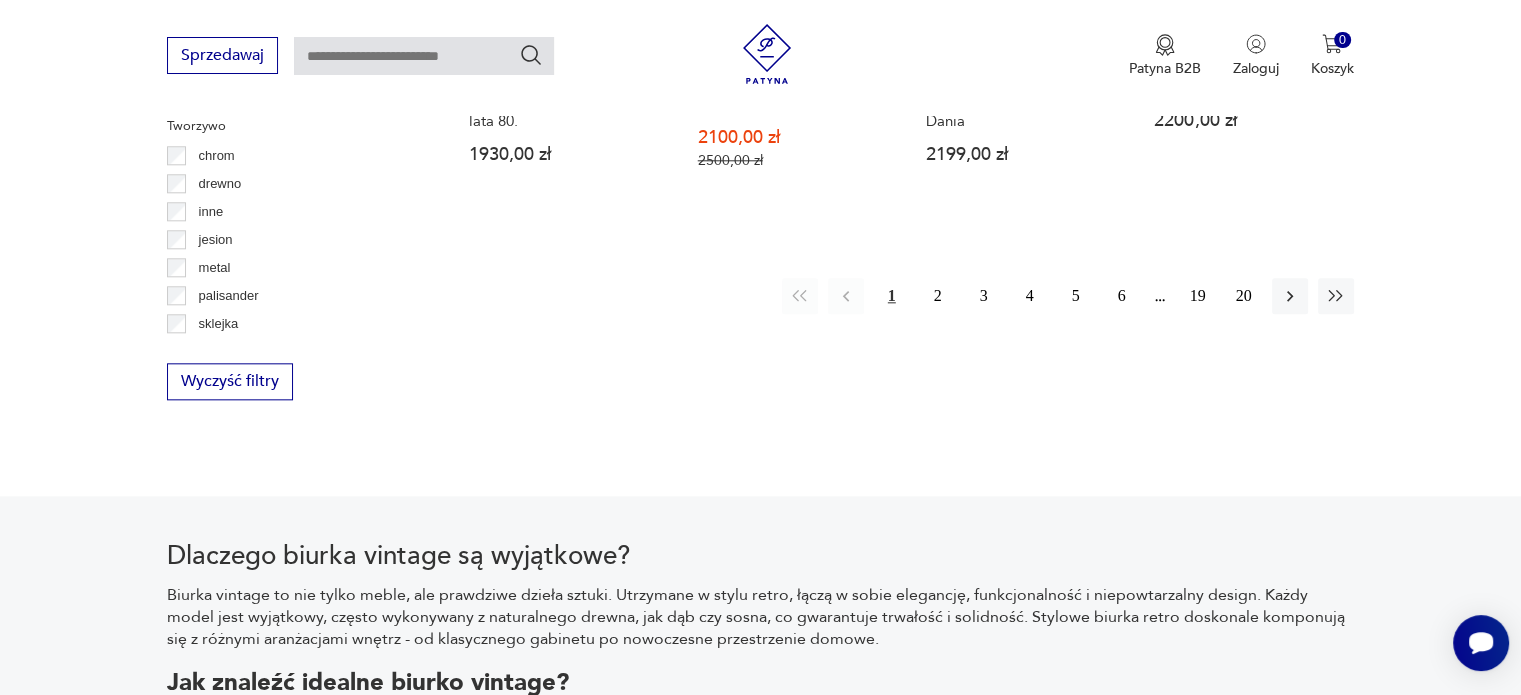 scroll, scrollTop: 2230, scrollLeft: 0, axis: vertical 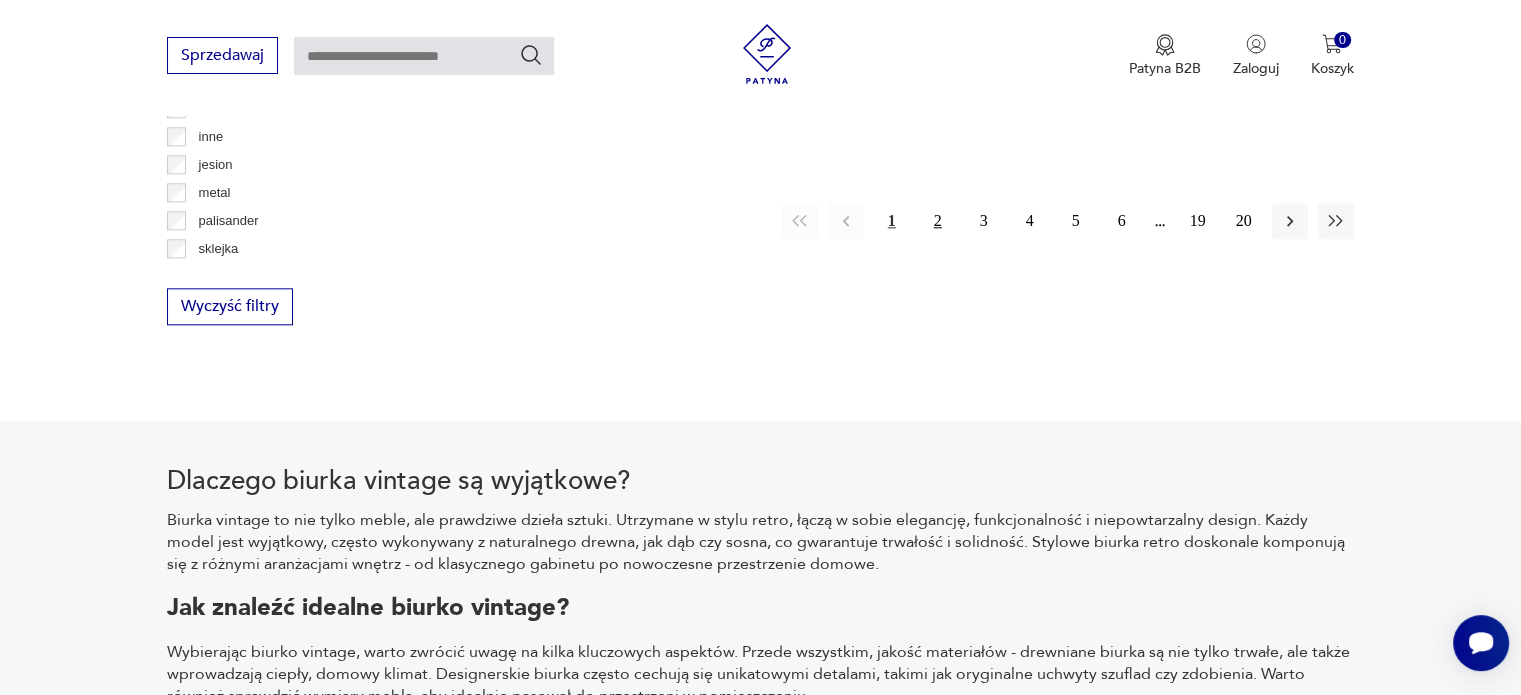 click on "2" at bounding box center [938, 221] 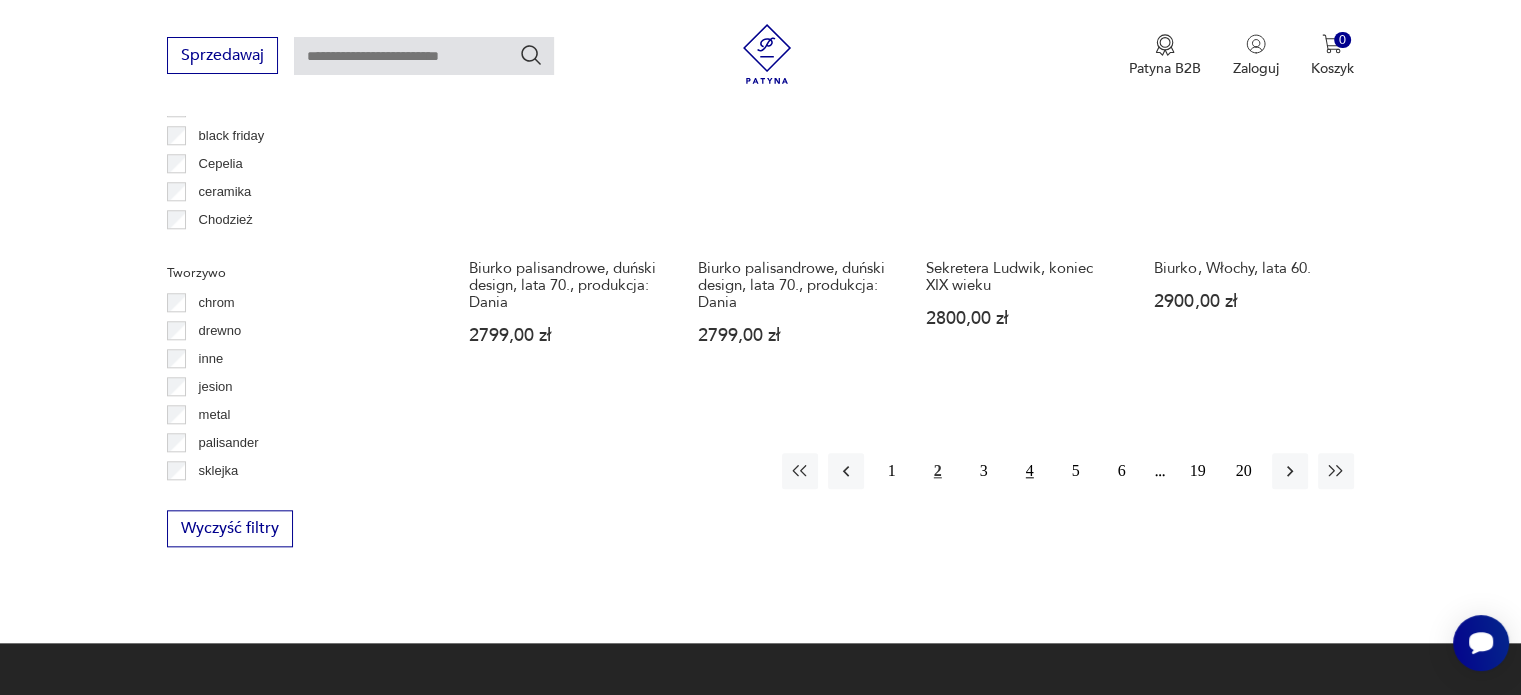 scroll, scrollTop: 2030, scrollLeft: 0, axis: vertical 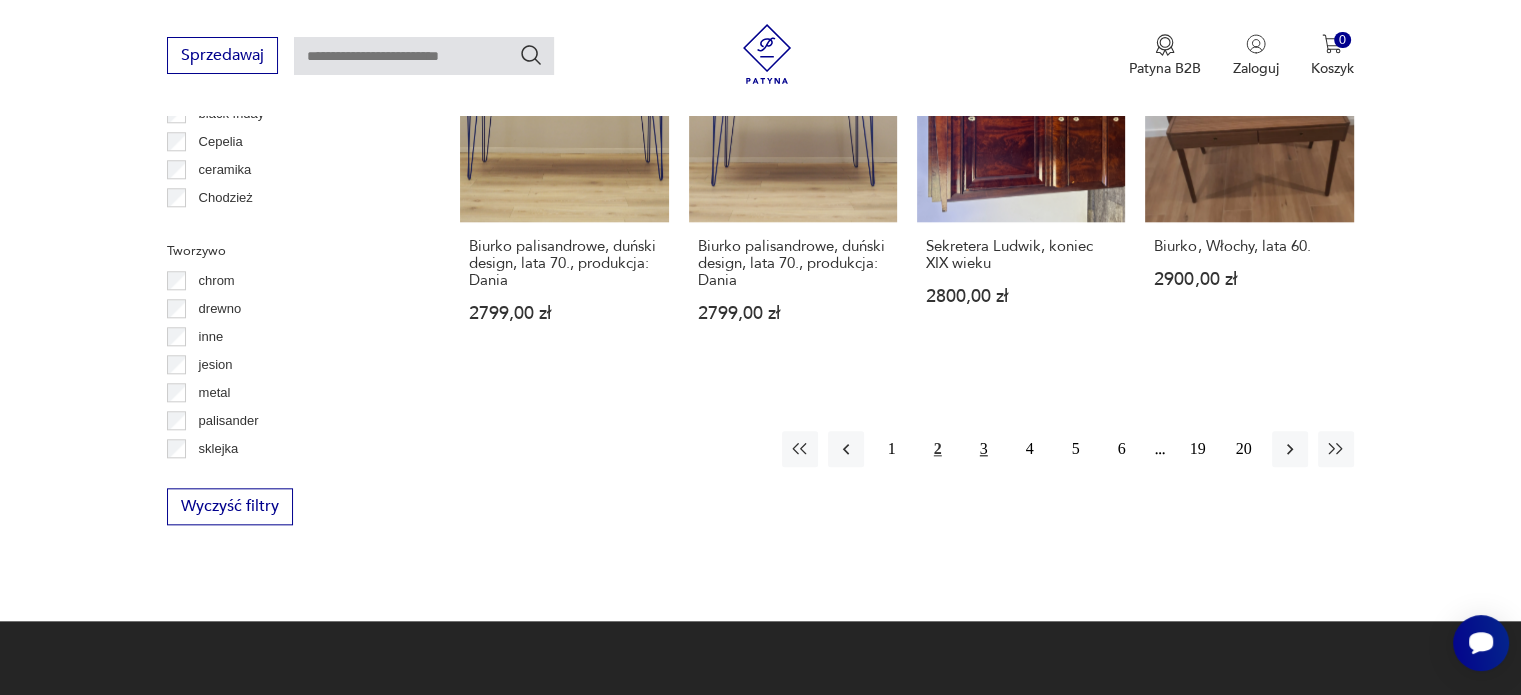click on "3" at bounding box center [984, 449] 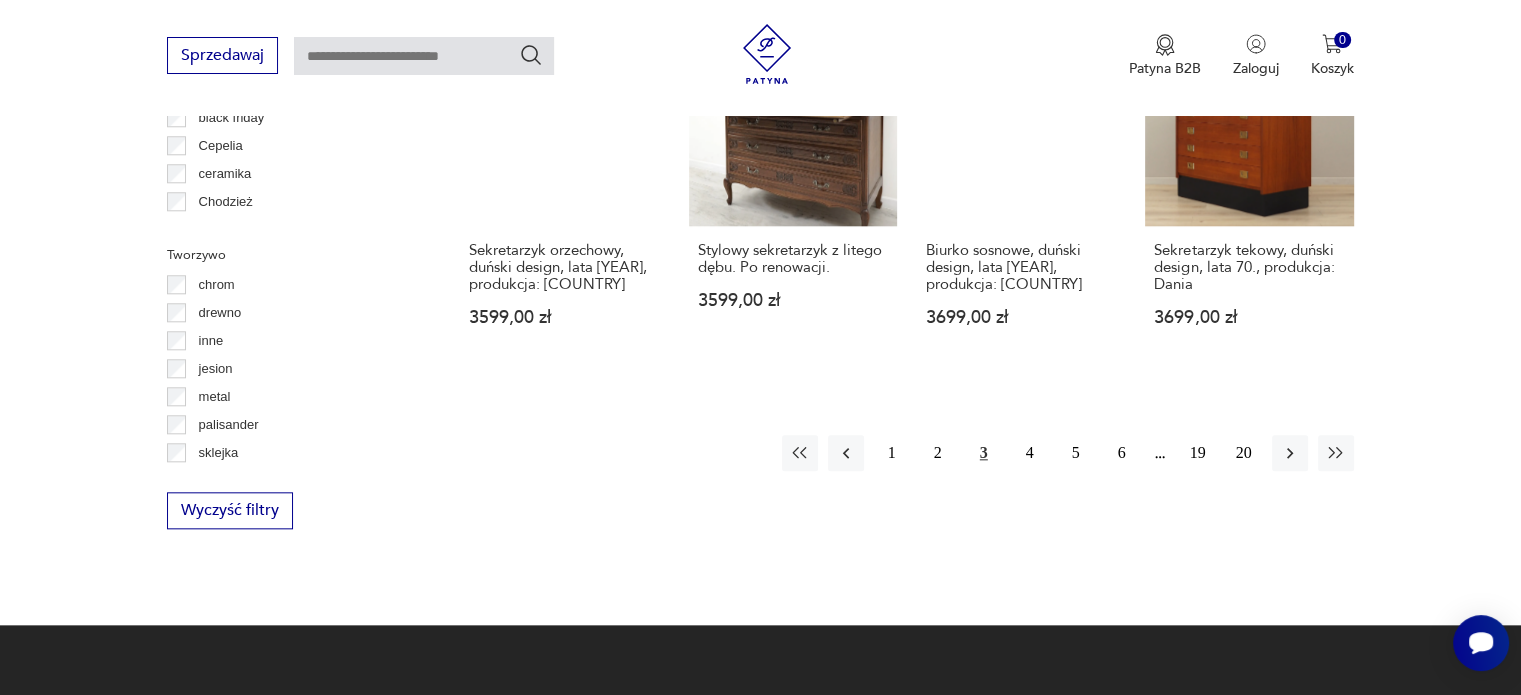 scroll, scrollTop: 2030, scrollLeft: 0, axis: vertical 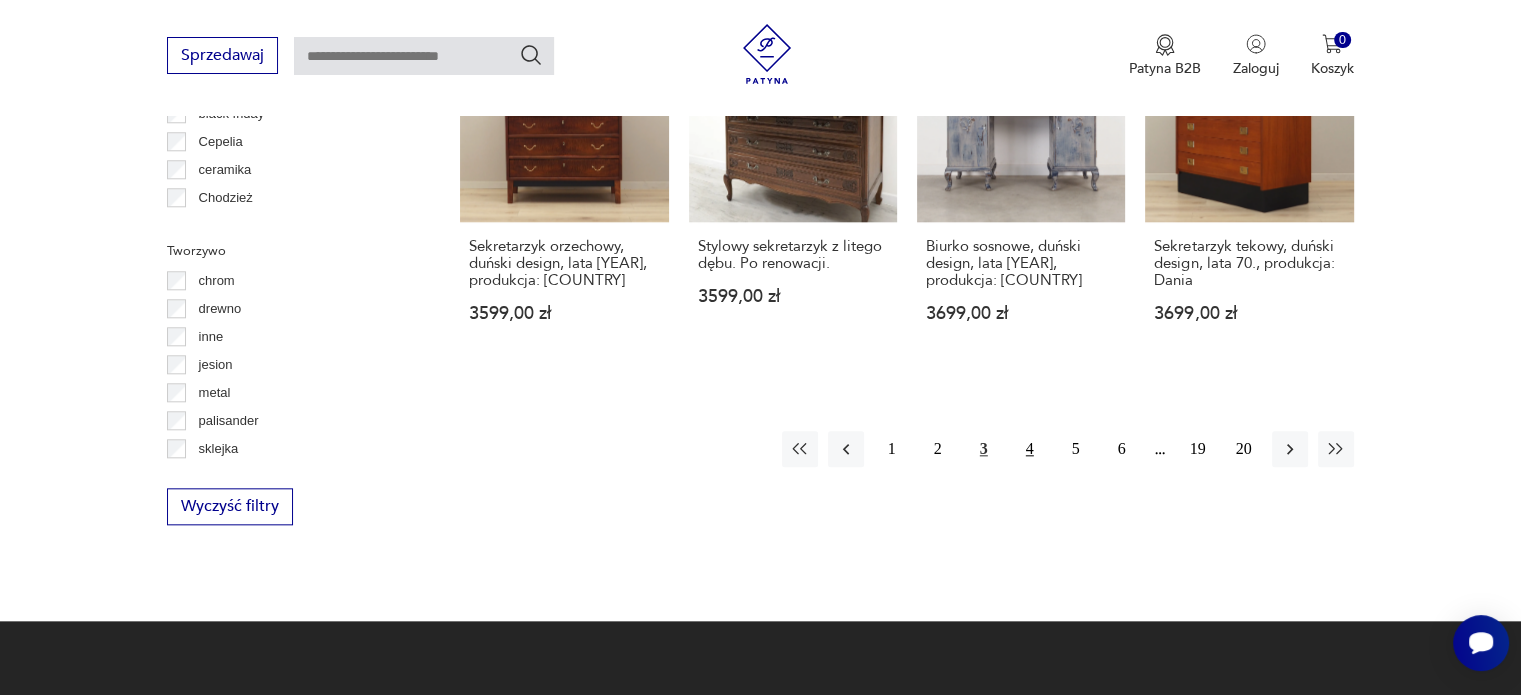 click on "4" at bounding box center [1030, 449] 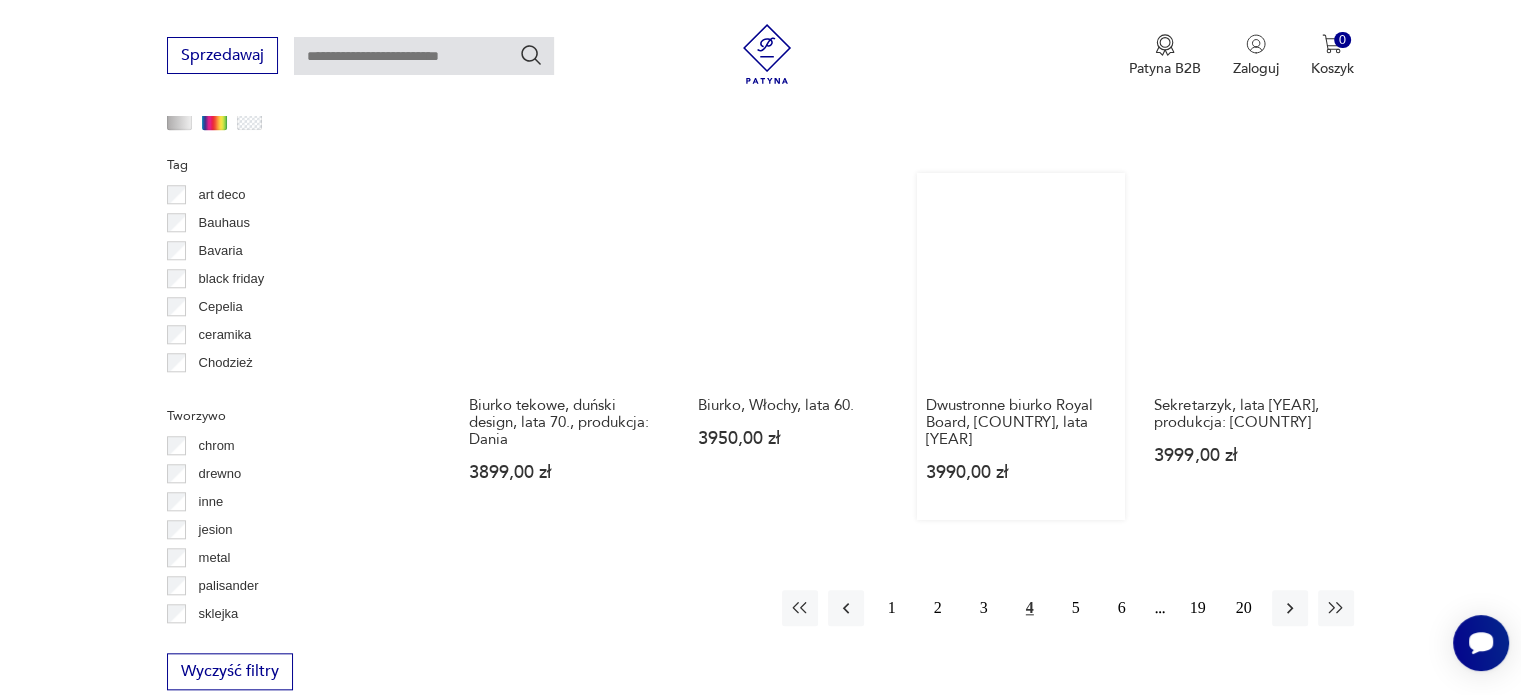 scroll, scrollTop: 1930, scrollLeft: 0, axis: vertical 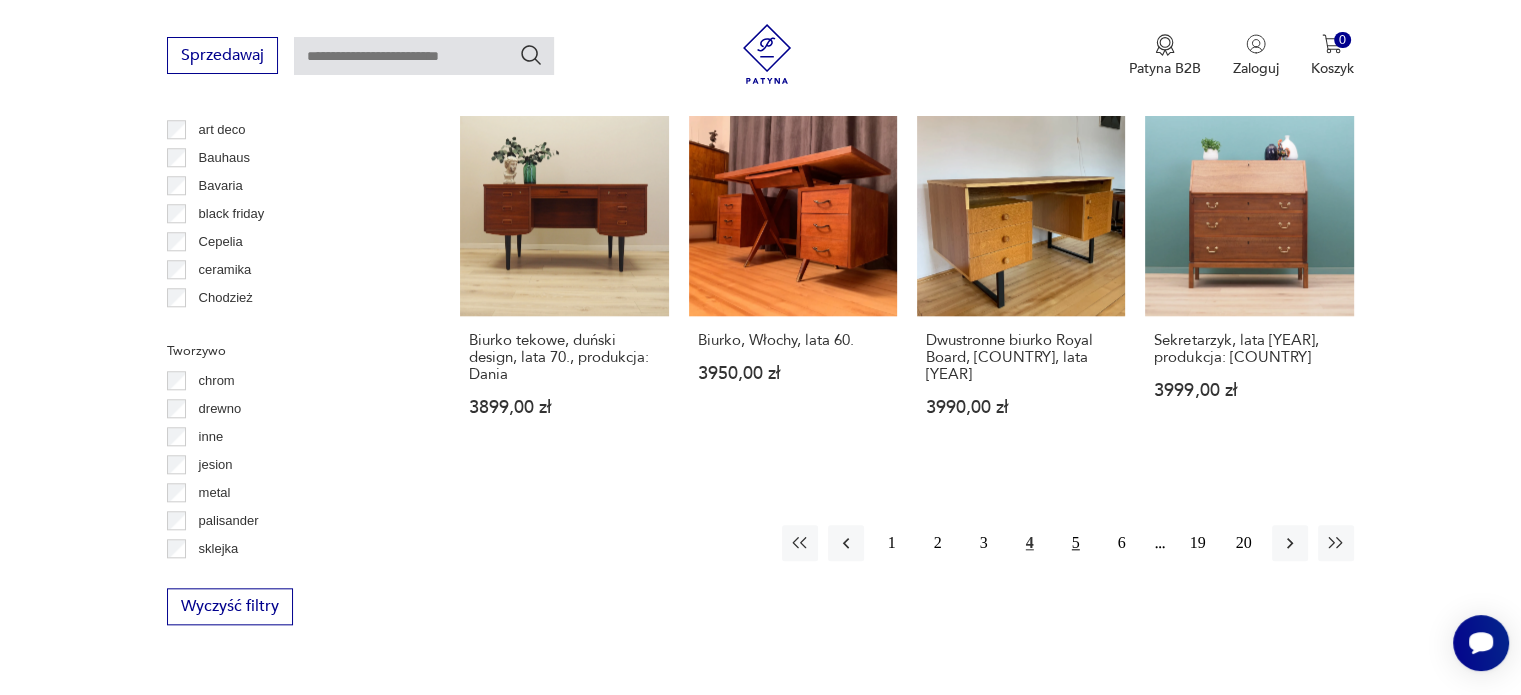 click on "5" at bounding box center (1076, 543) 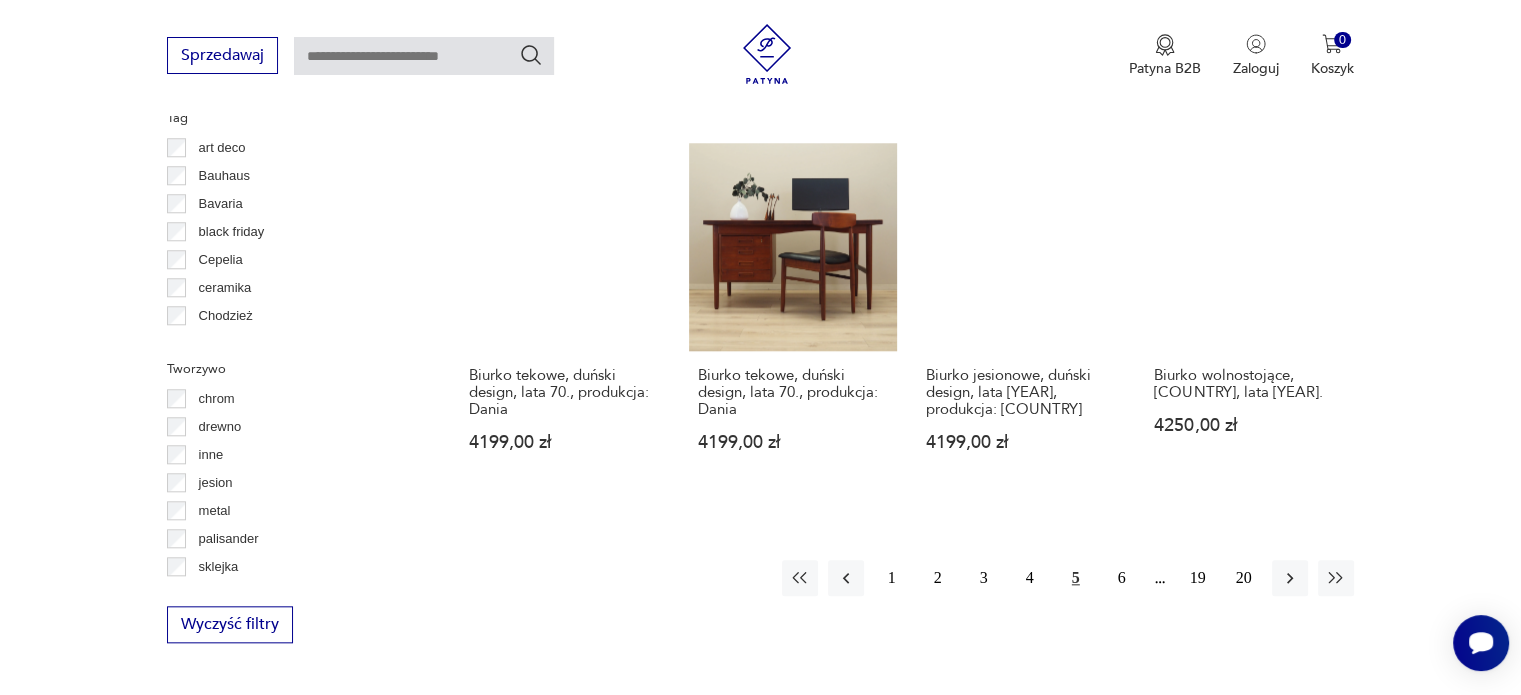 scroll, scrollTop: 1930, scrollLeft: 0, axis: vertical 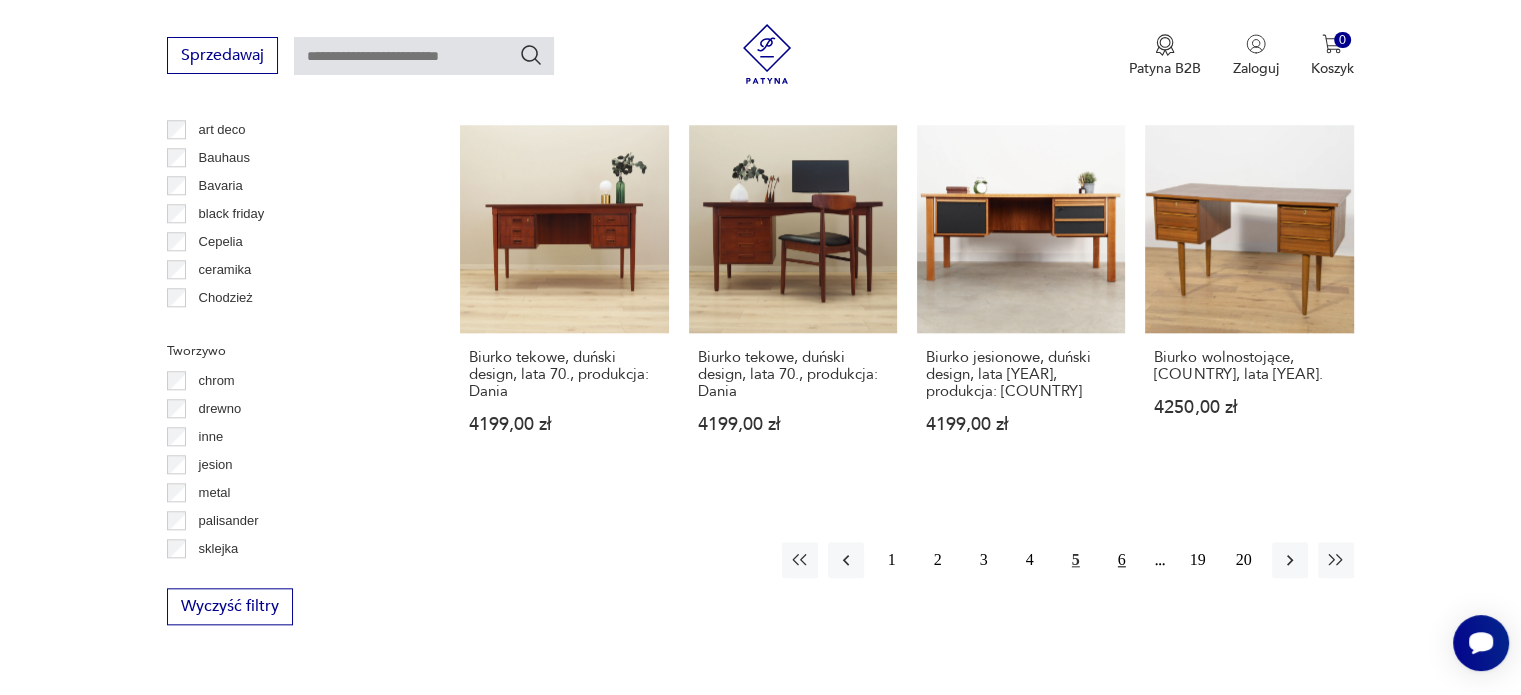 click on "6" at bounding box center (1122, 560) 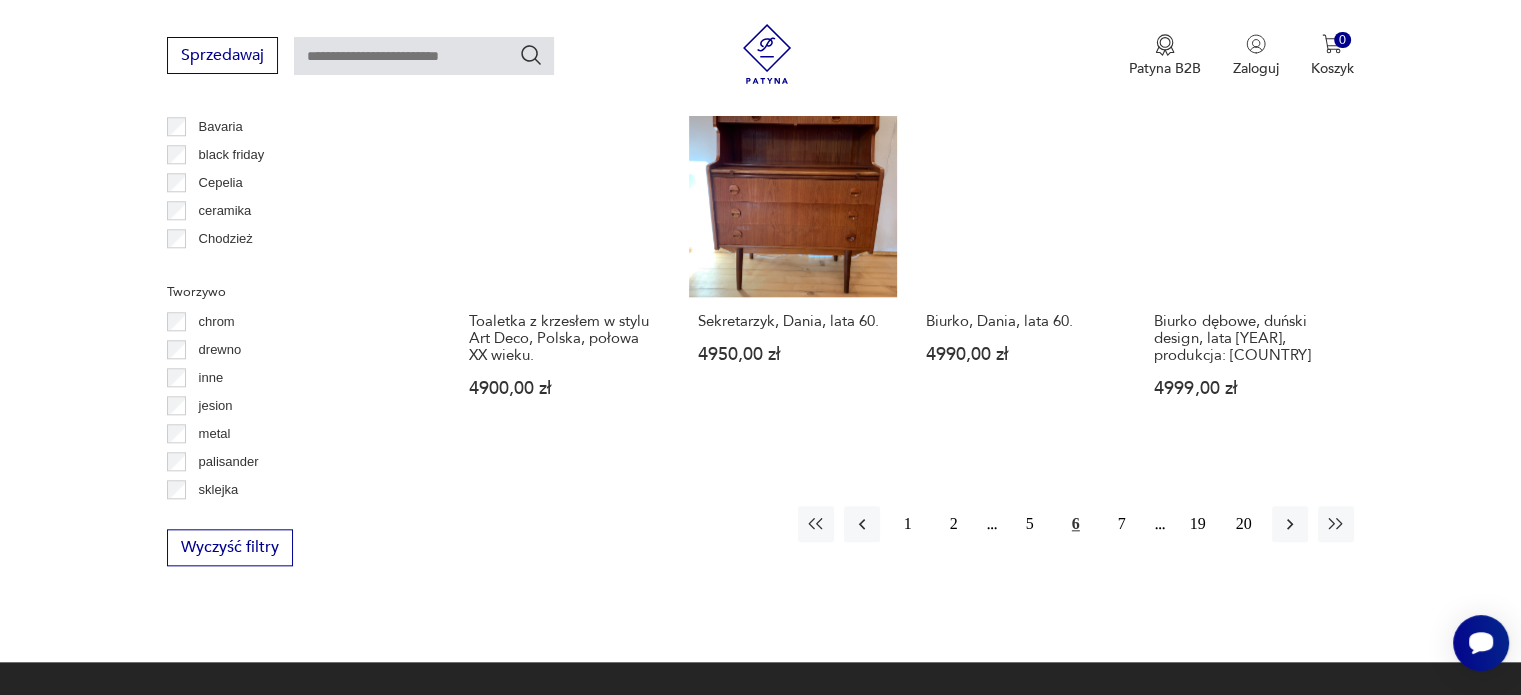 scroll, scrollTop: 2030, scrollLeft: 0, axis: vertical 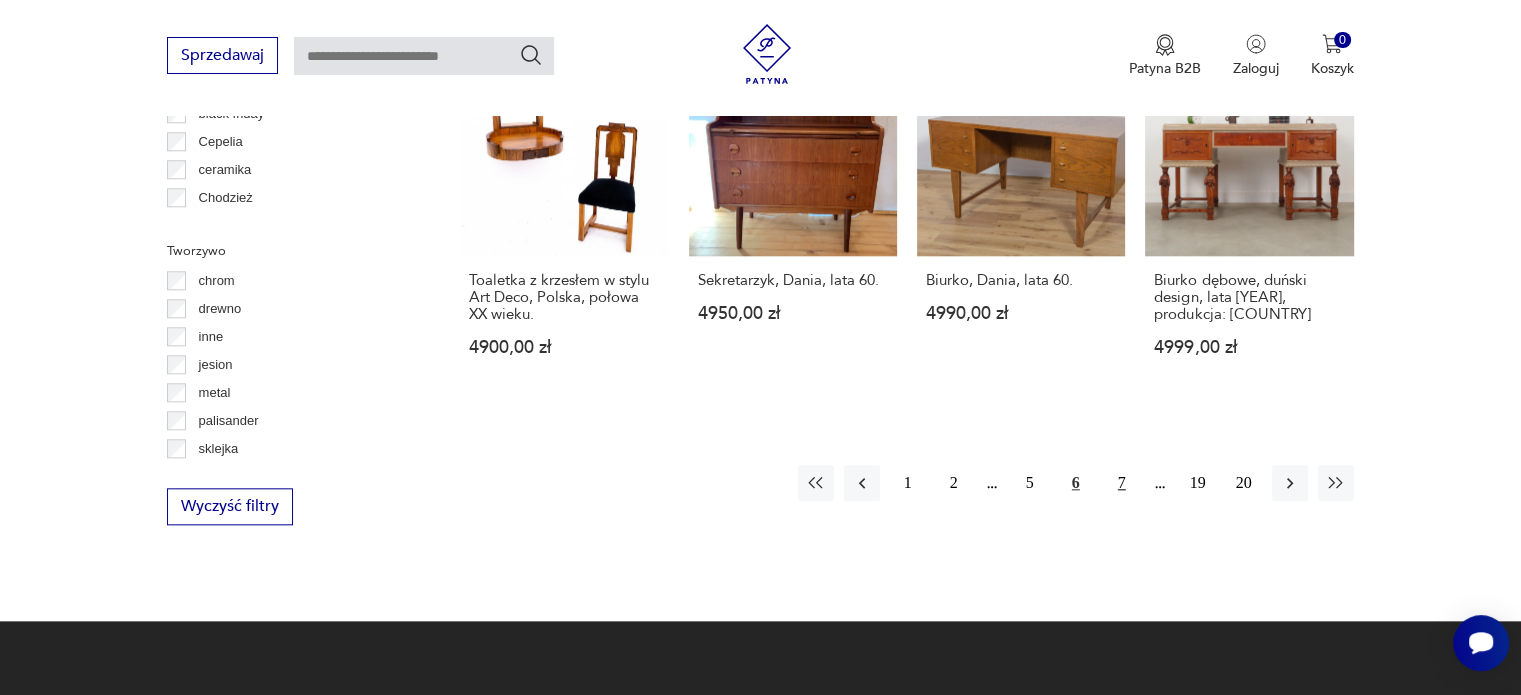 click on "7" at bounding box center (1122, 483) 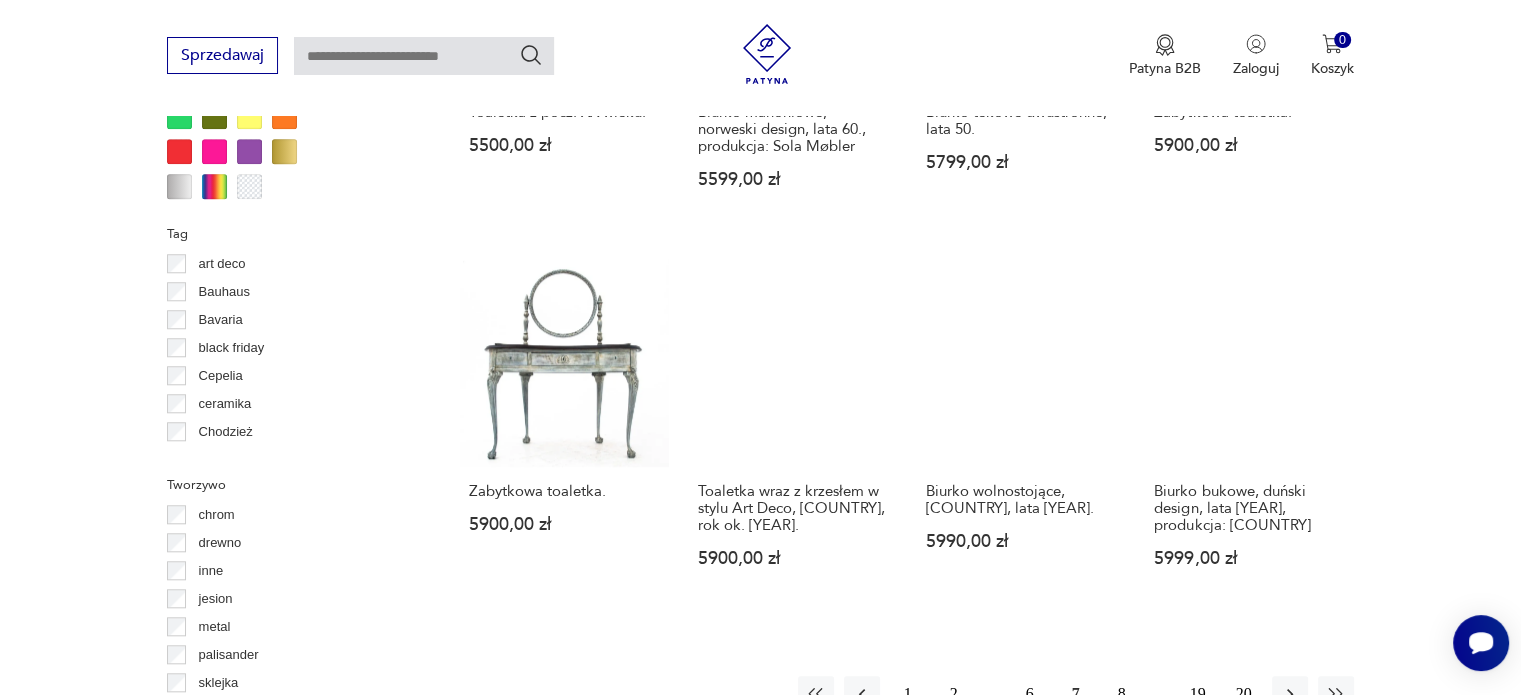 scroll, scrollTop: 1930, scrollLeft: 0, axis: vertical 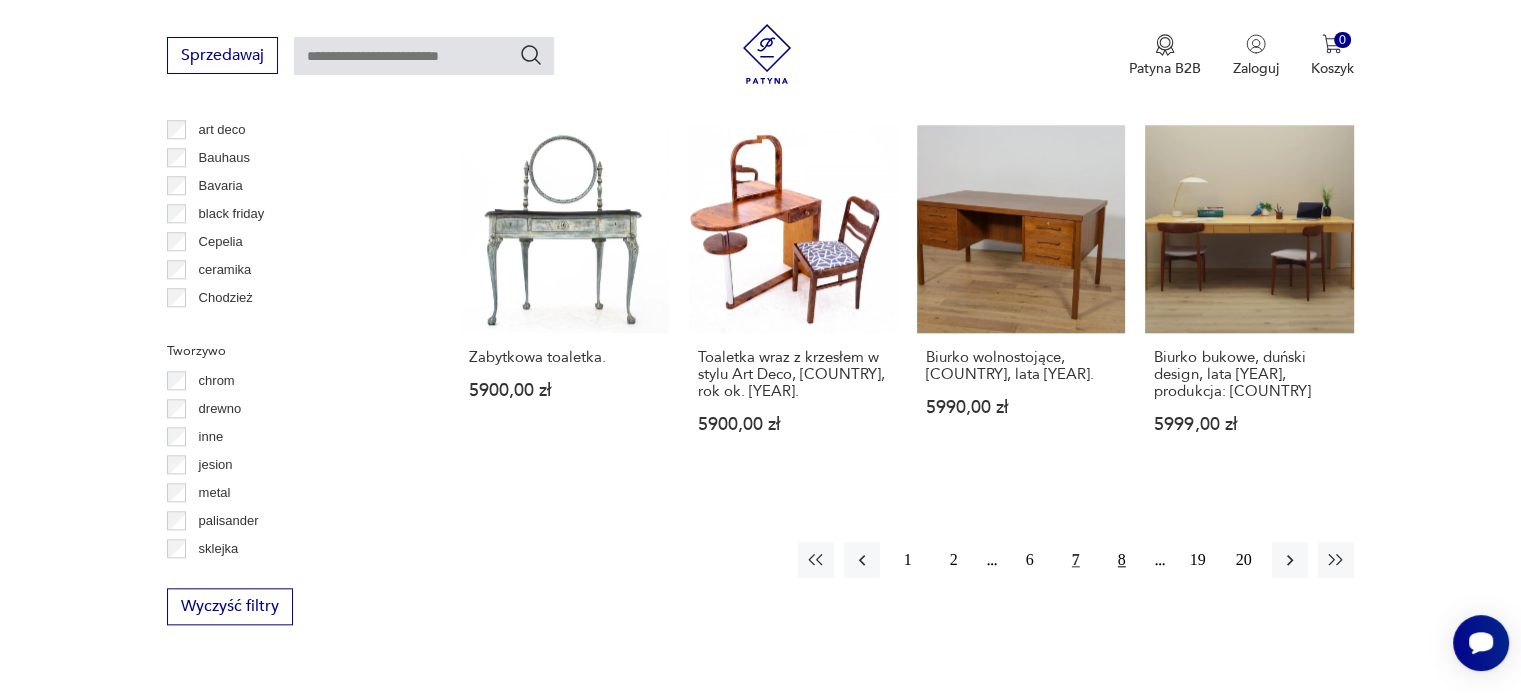 click on "8" at bounding box center [1122, 560] 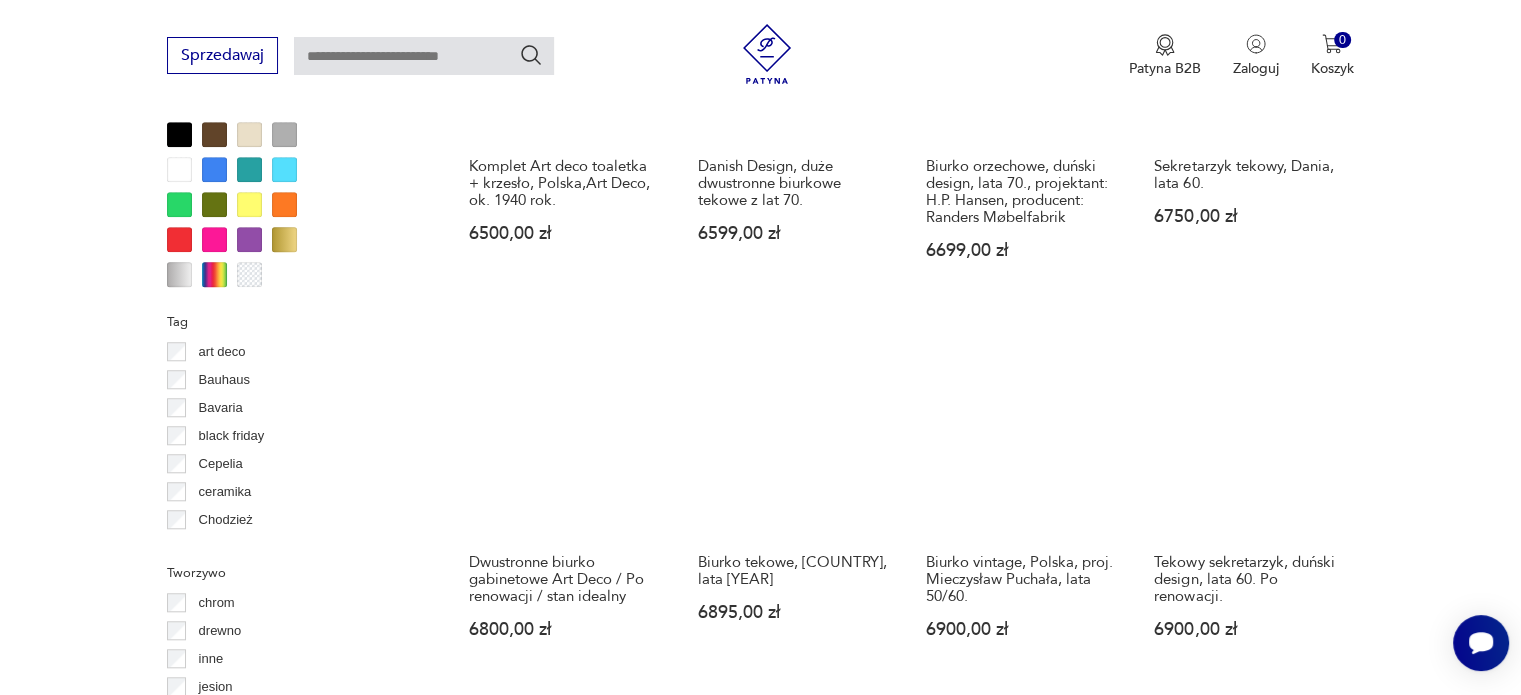 scroll, scrollTop: 1830, scrollLeft: 0, axis: vertical 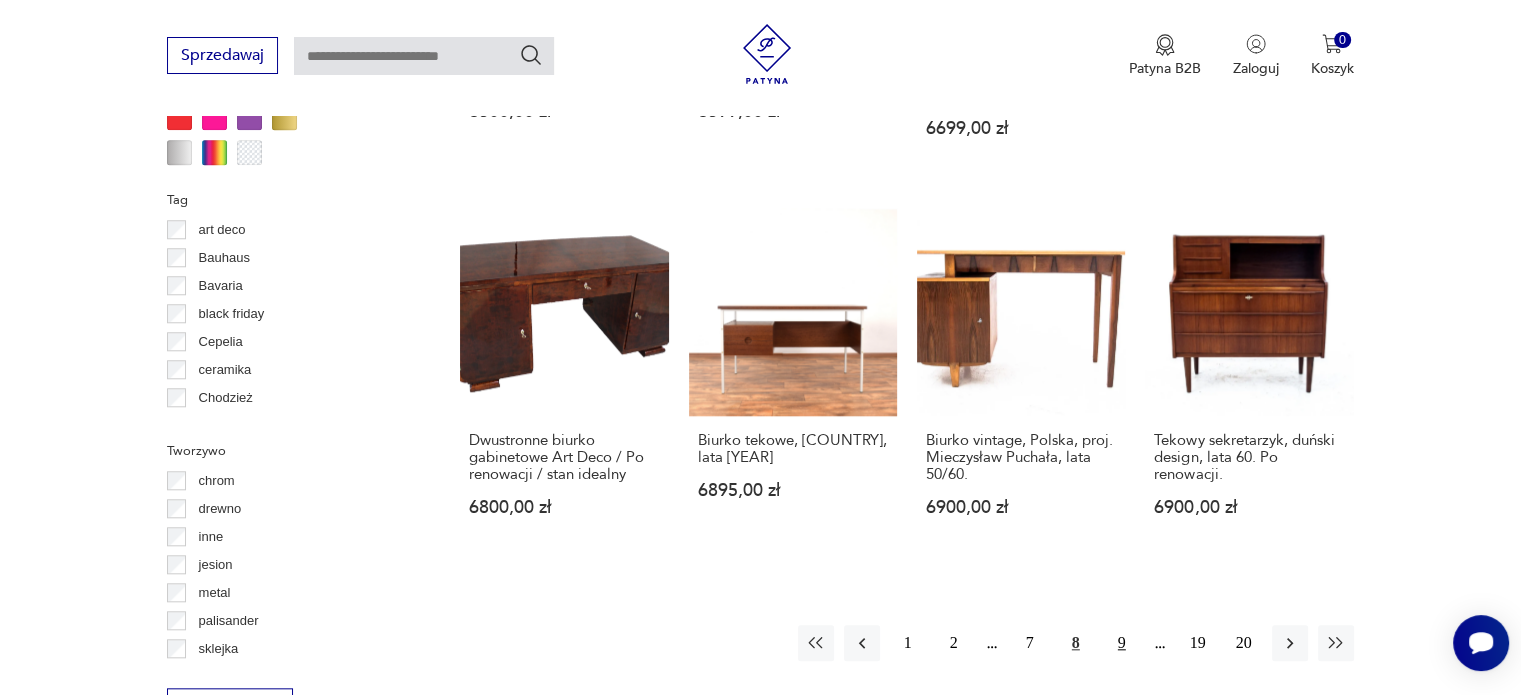 click on "9" at bounding box center [1122, 643] 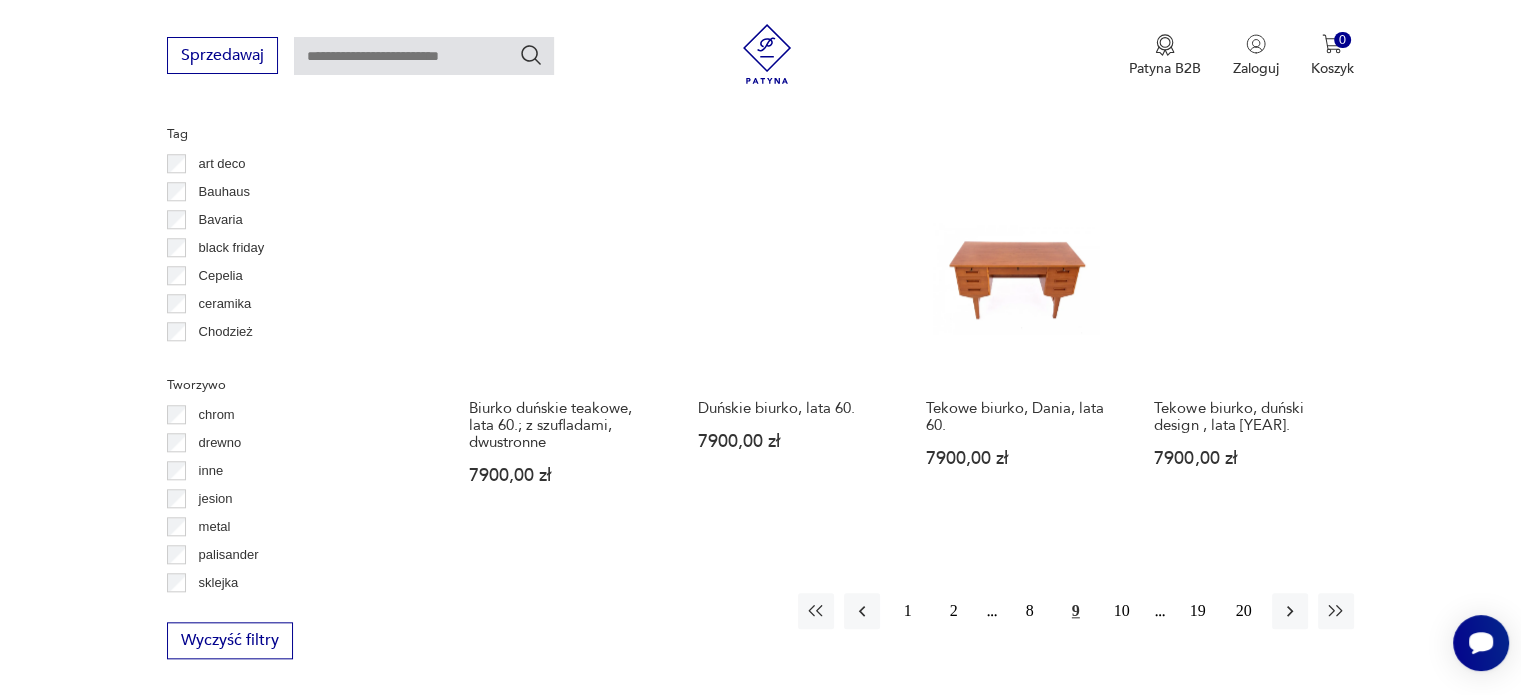 scroll, scrollTop: 1930, scrollLeft: 0, axis: vertical 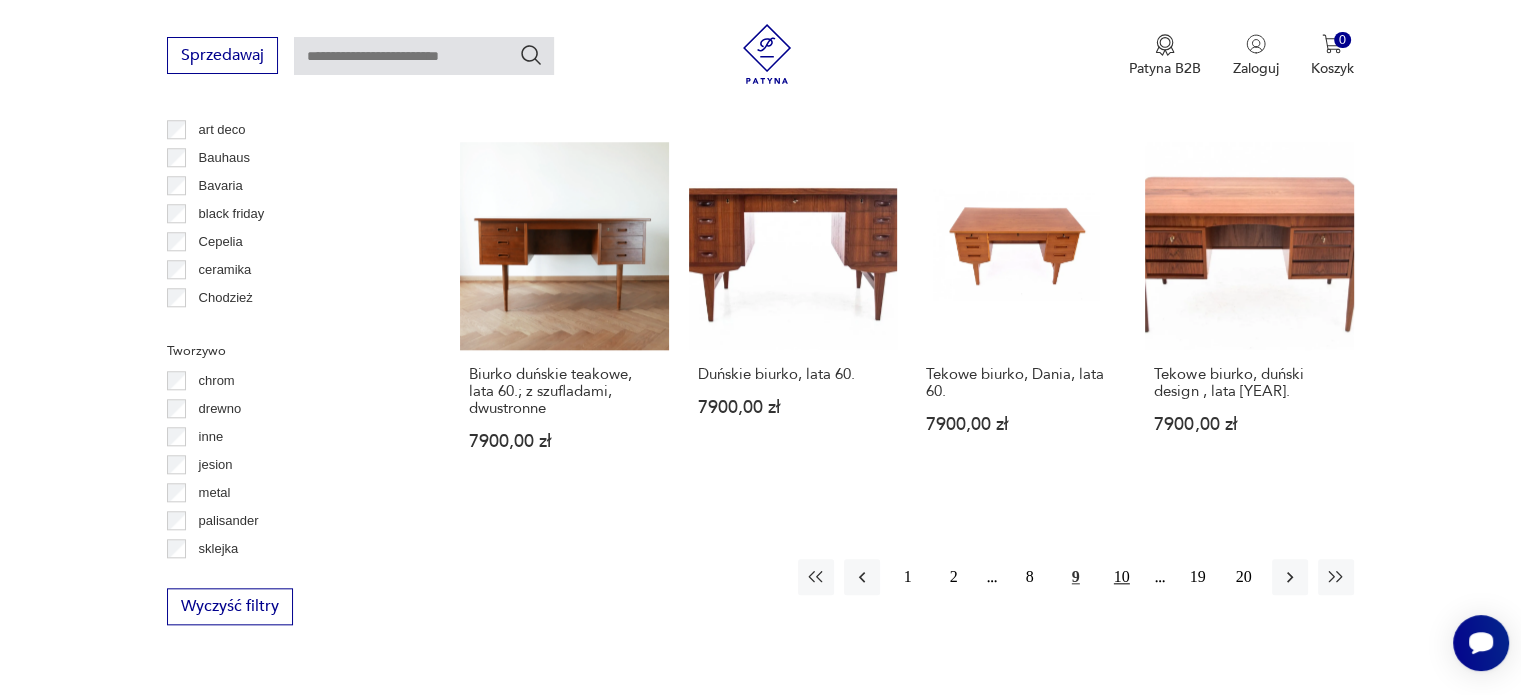 click on "10" at bounding box center (1122, 577) 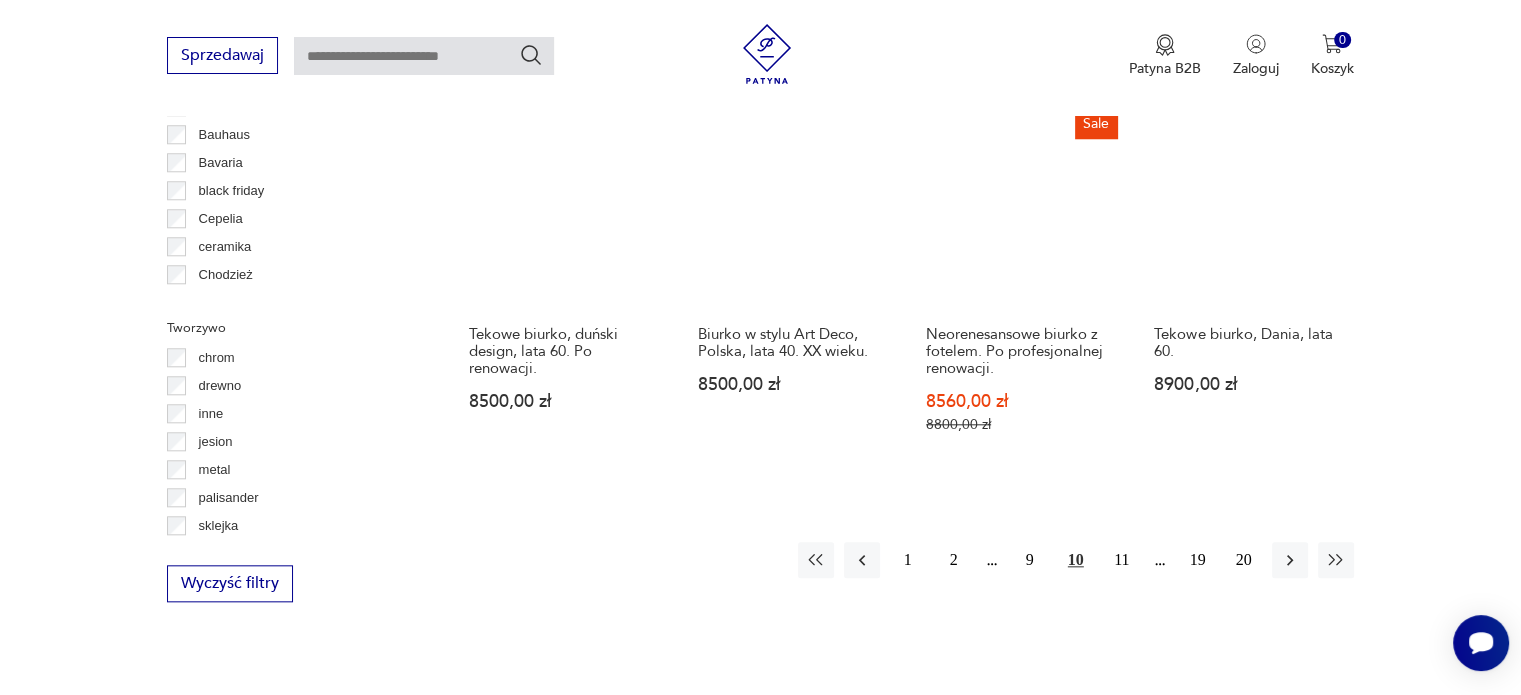 scroll, scrollTop: 2030, scrollLeft: 0, axis: vertical 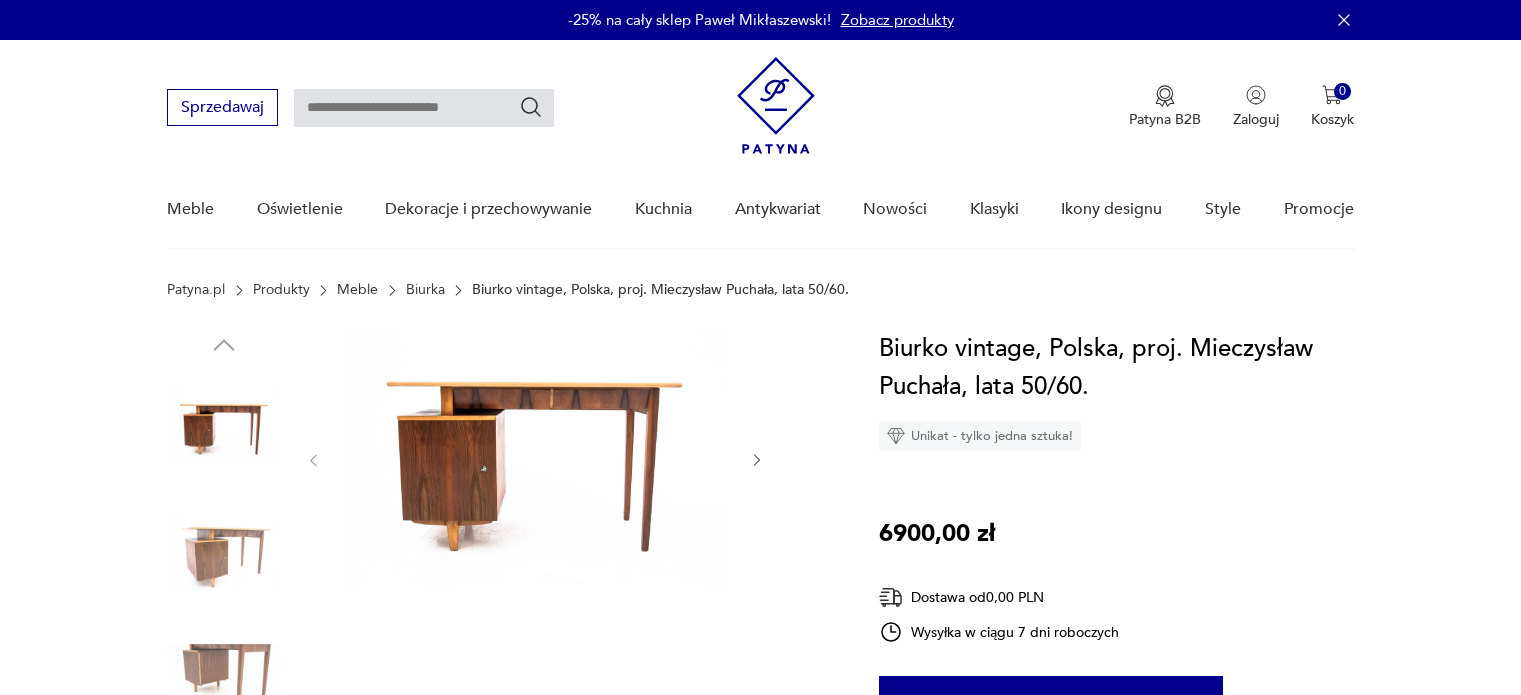 click at bounding box center [535, 458] 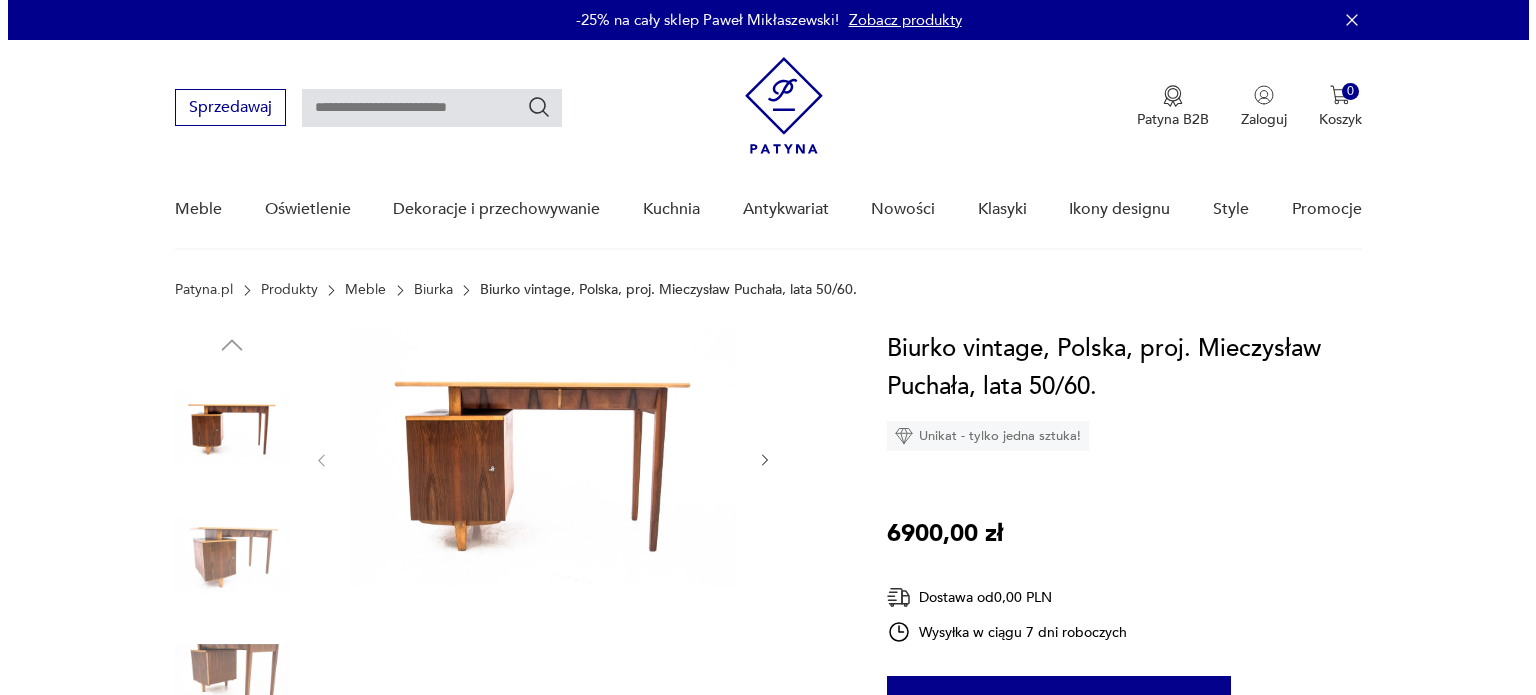 scroll, scrollTop: 0, scrollLeft: 0, axis: both 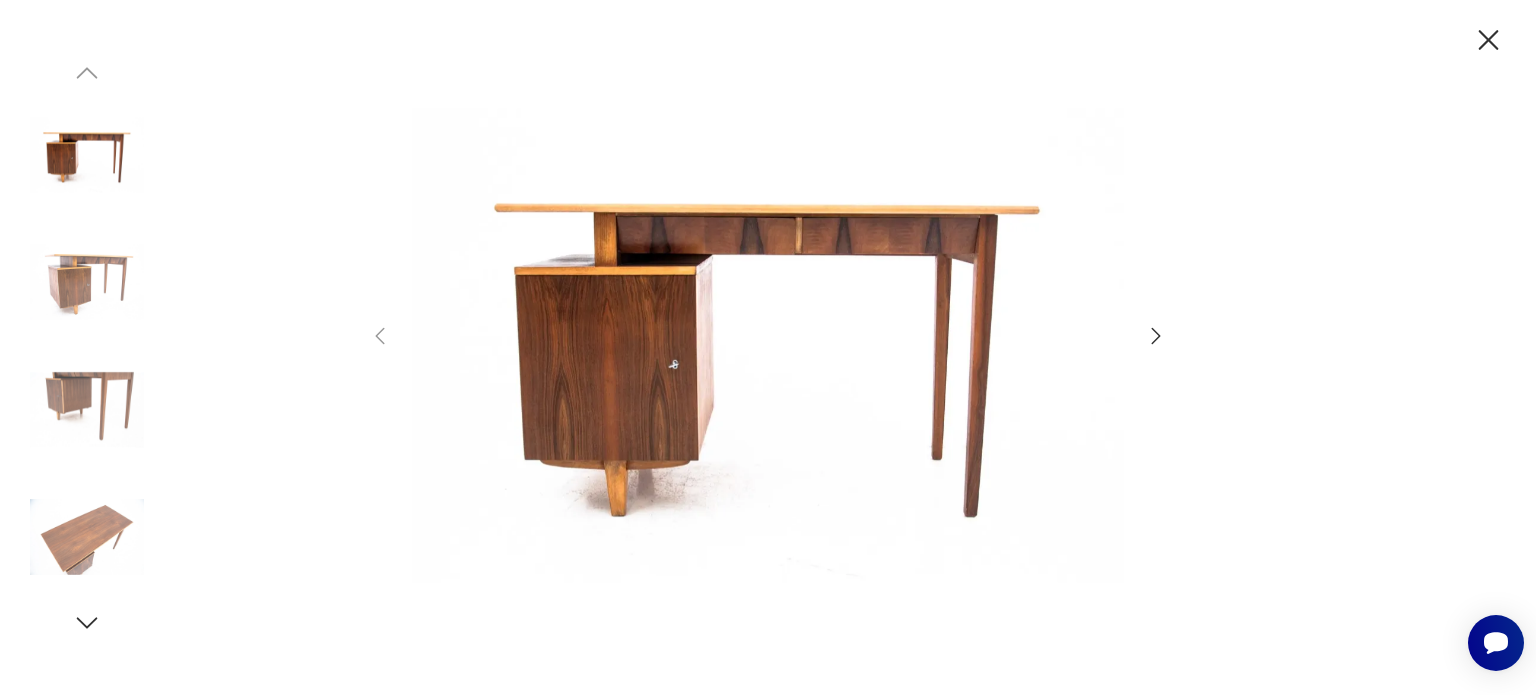 click 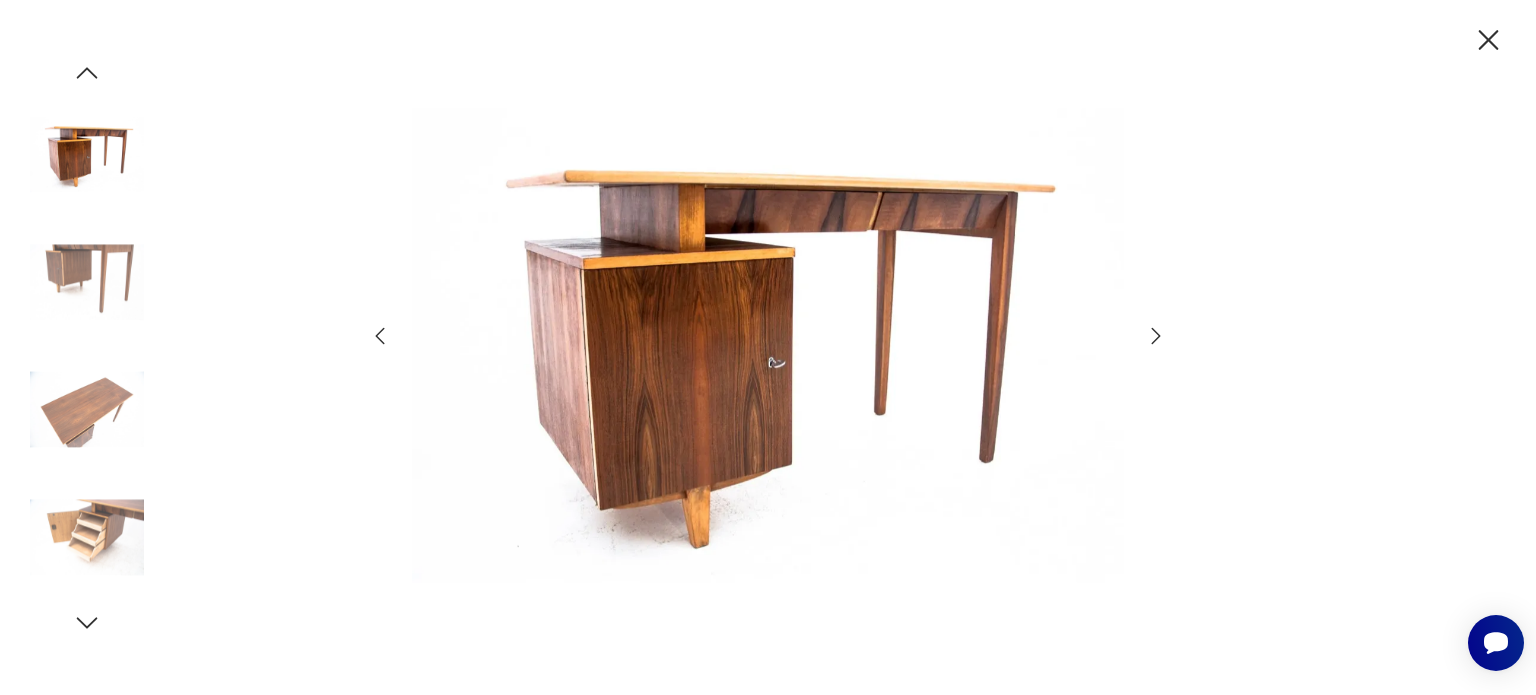 click 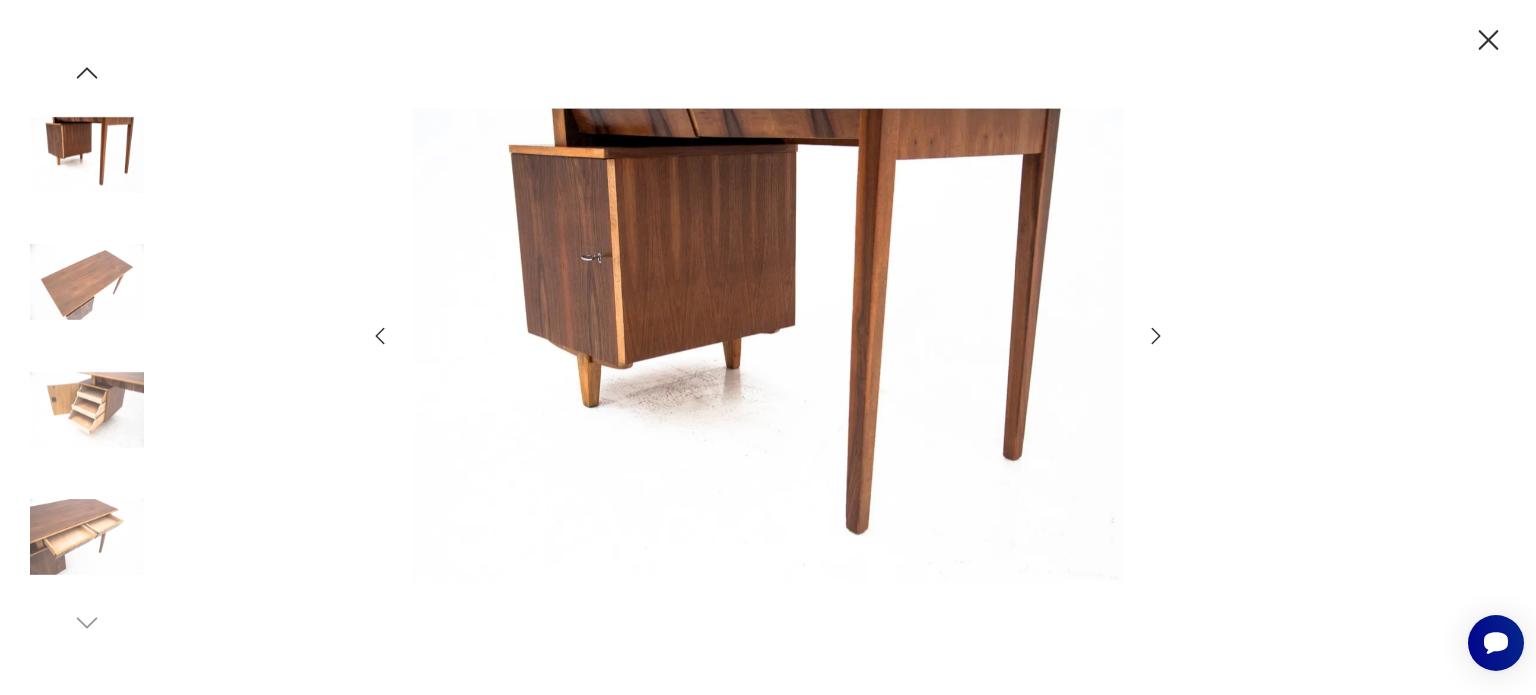 click 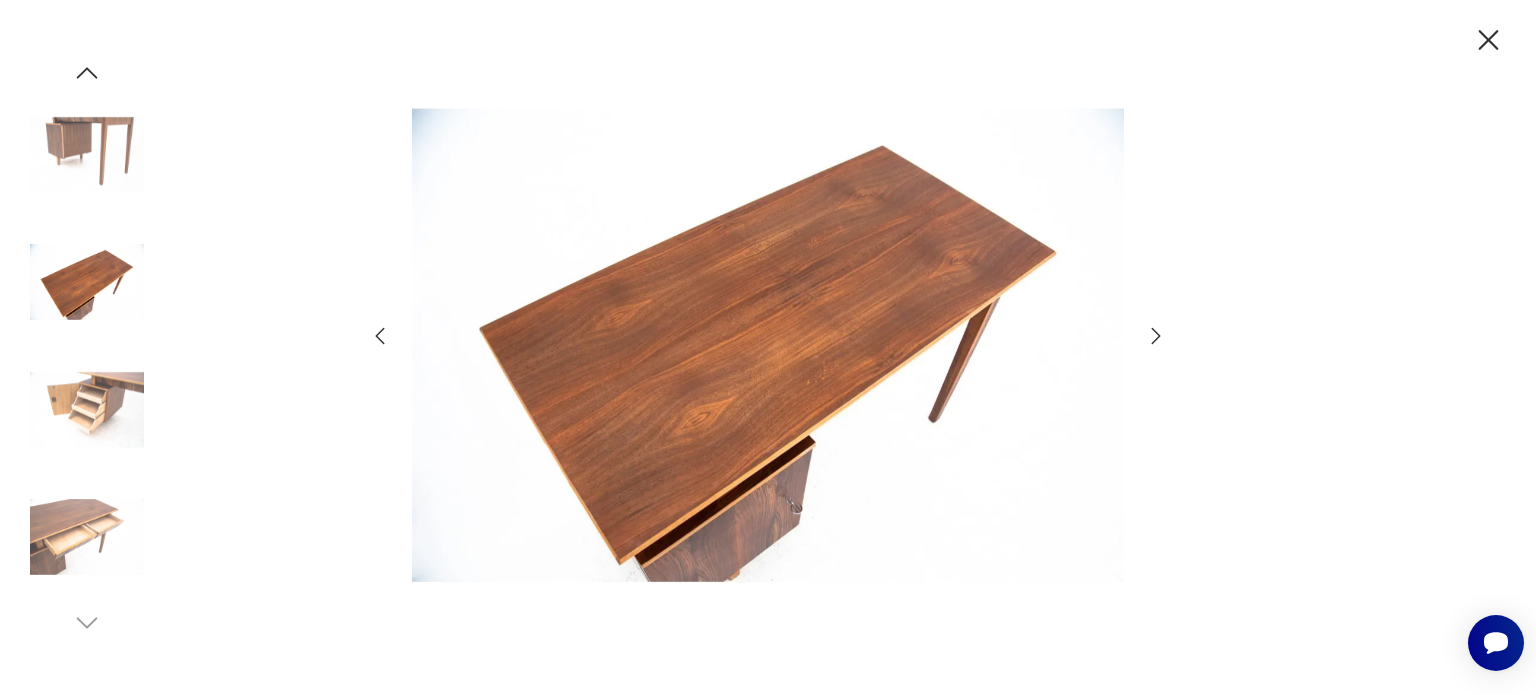 click 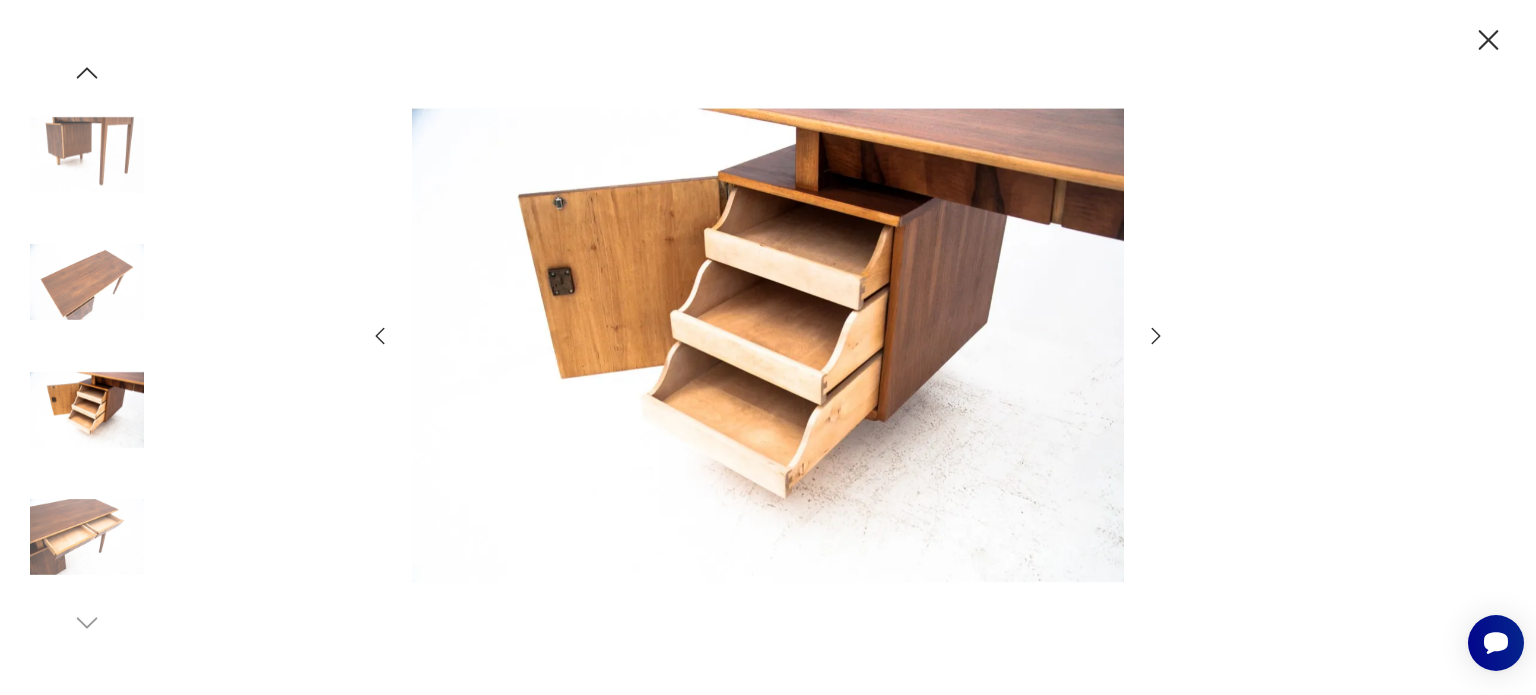 click 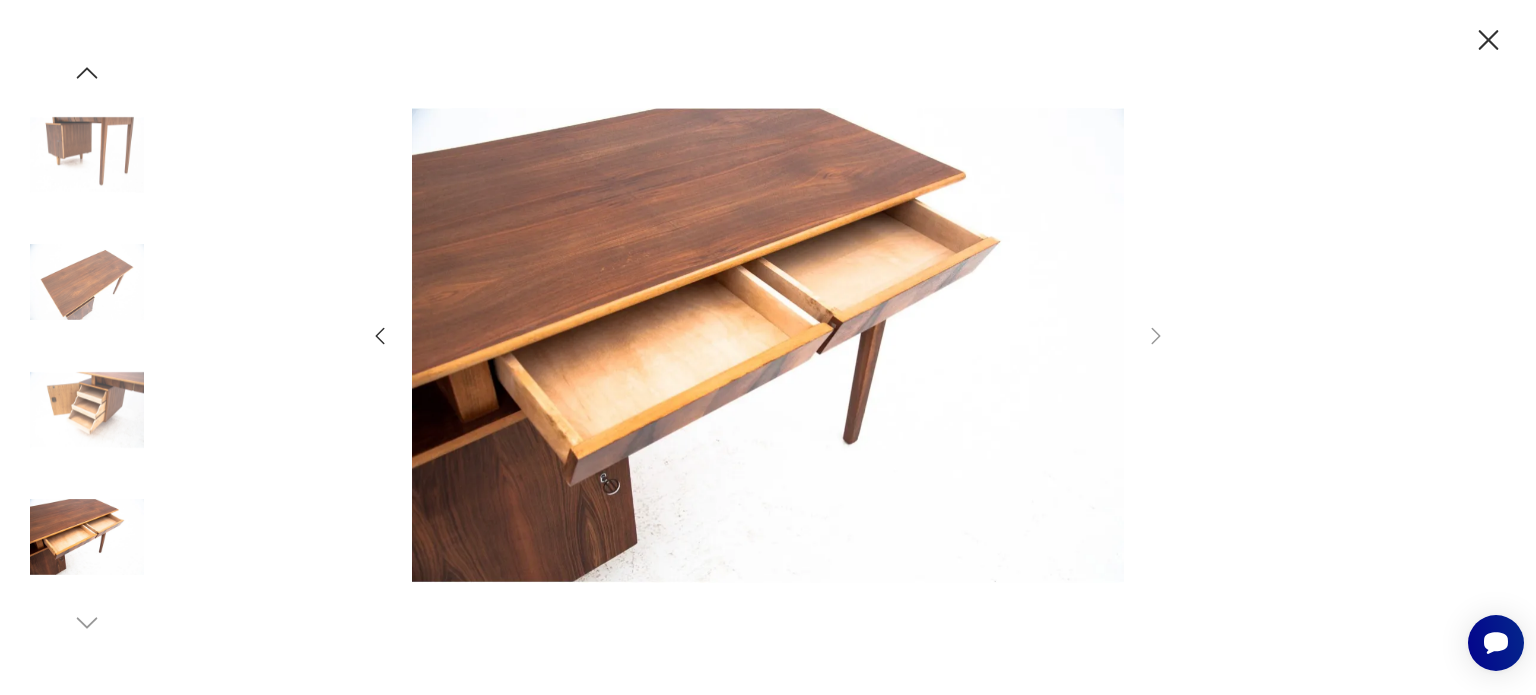 click at bounding box center (768, 347) 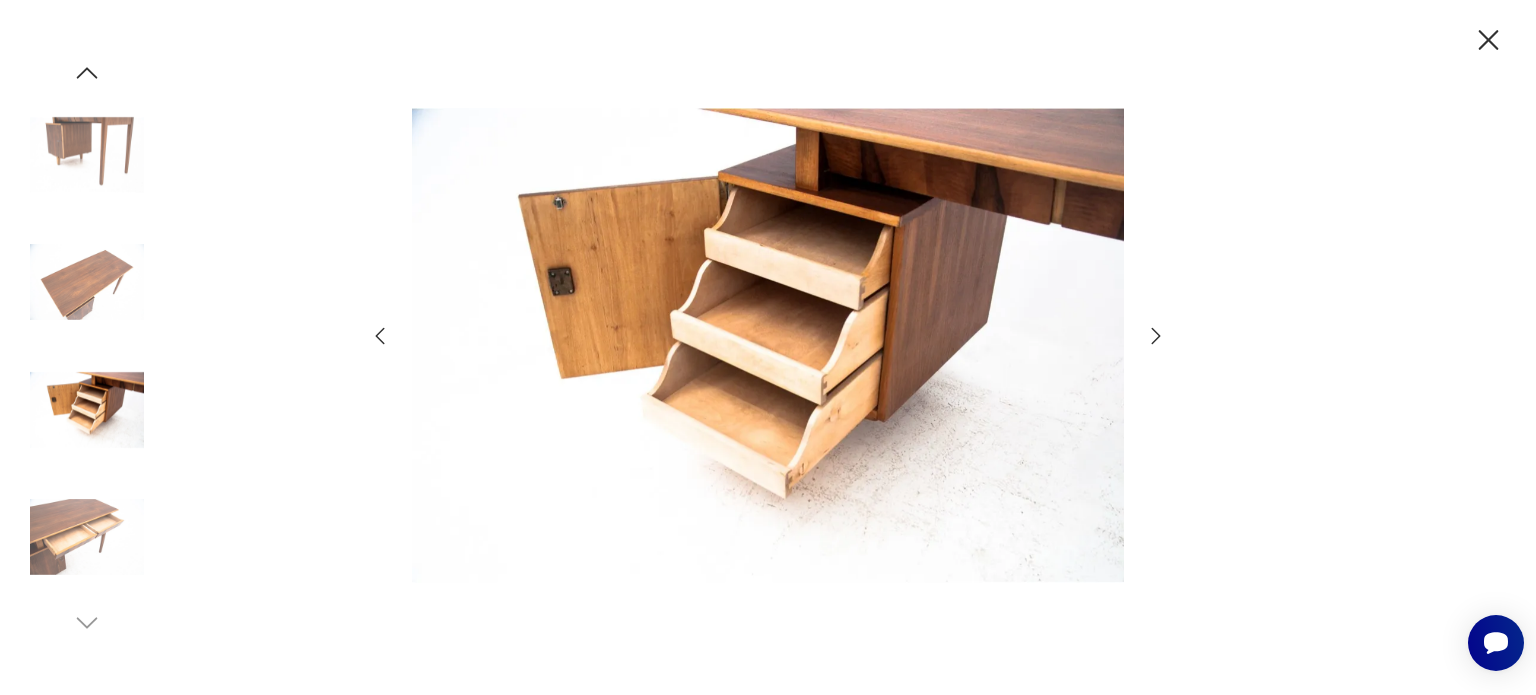 click 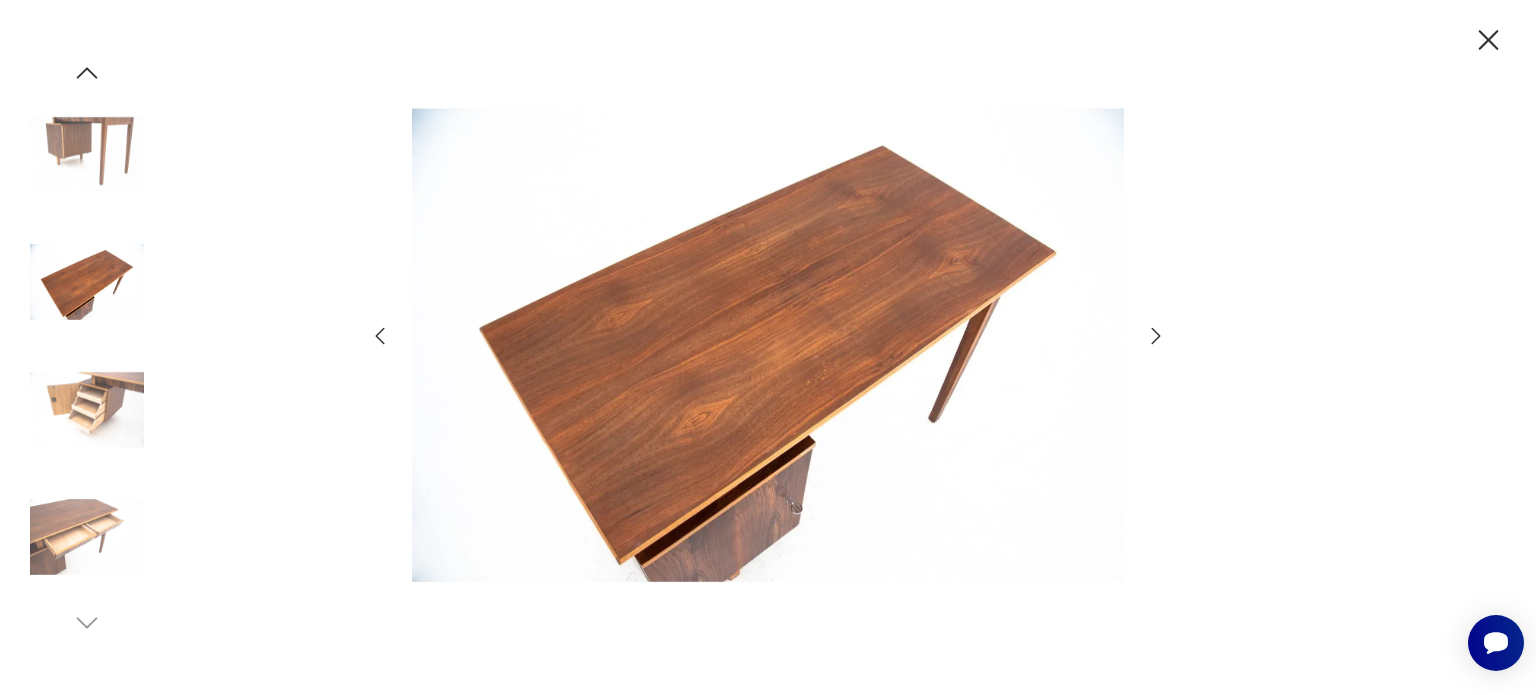 click at bounding box center [768, 347] 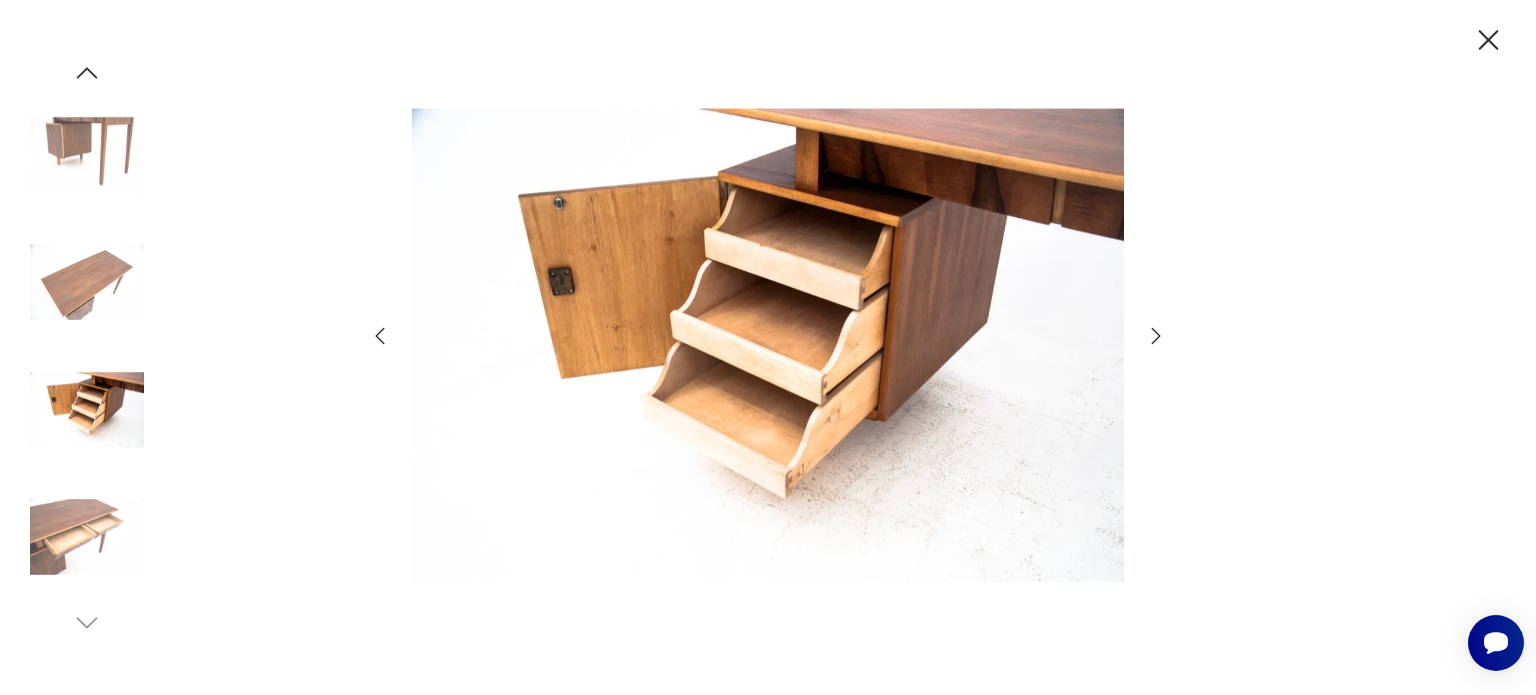 click 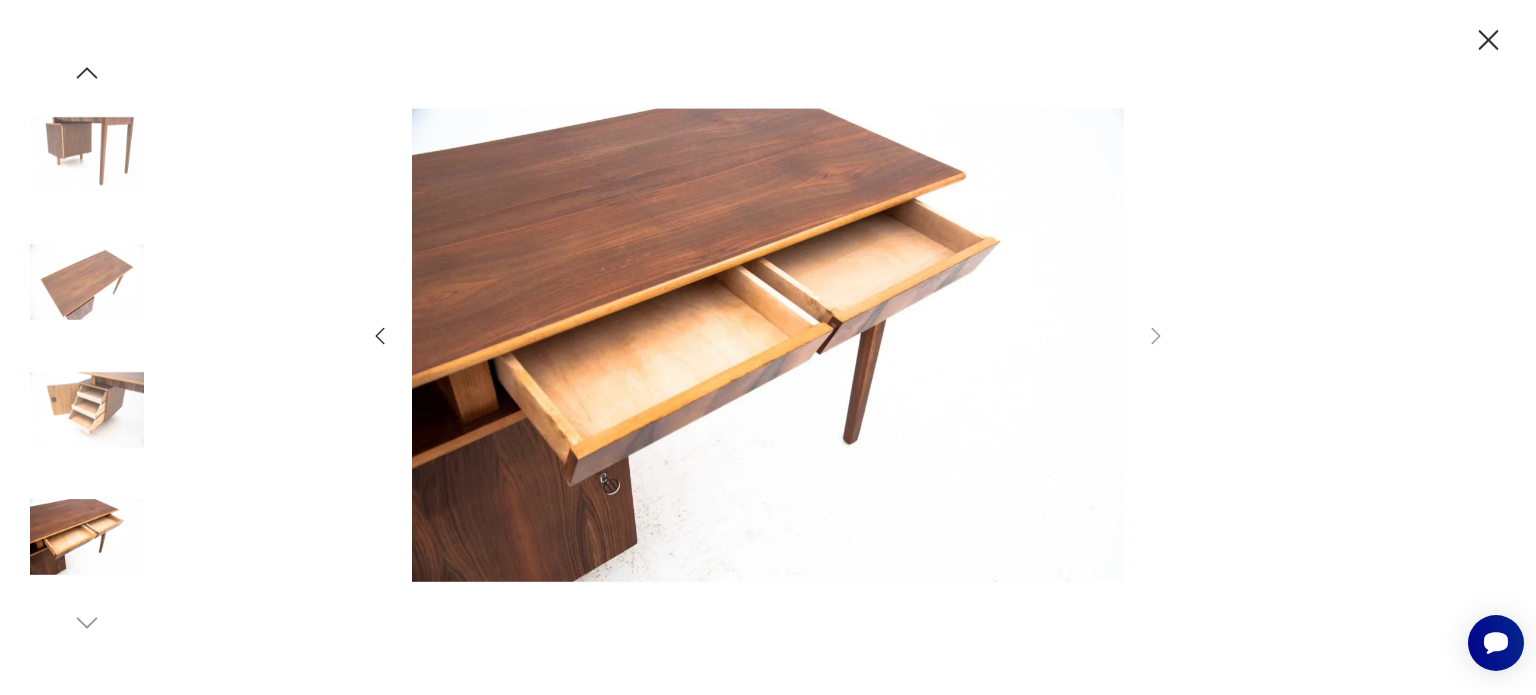 click at bounding box center [87, 155] 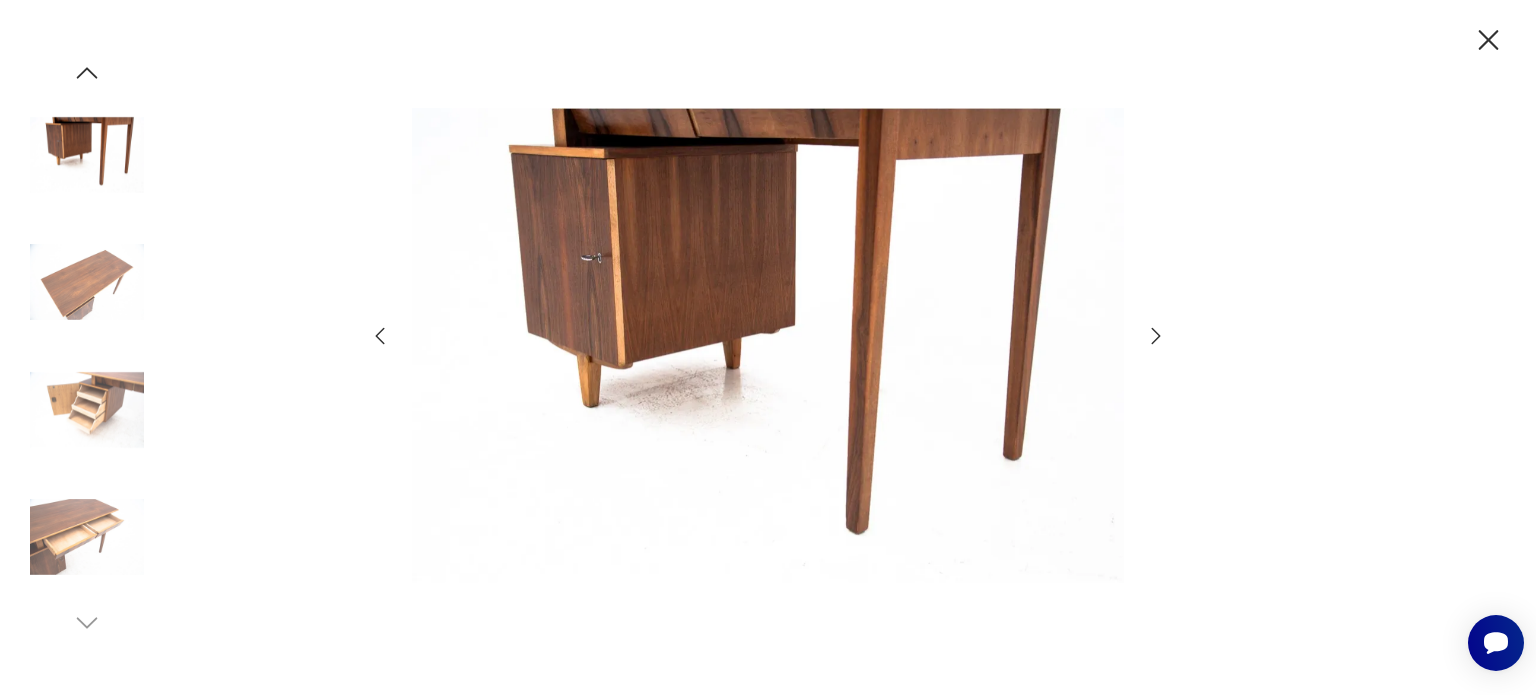 click at bounding box center (87, 282) 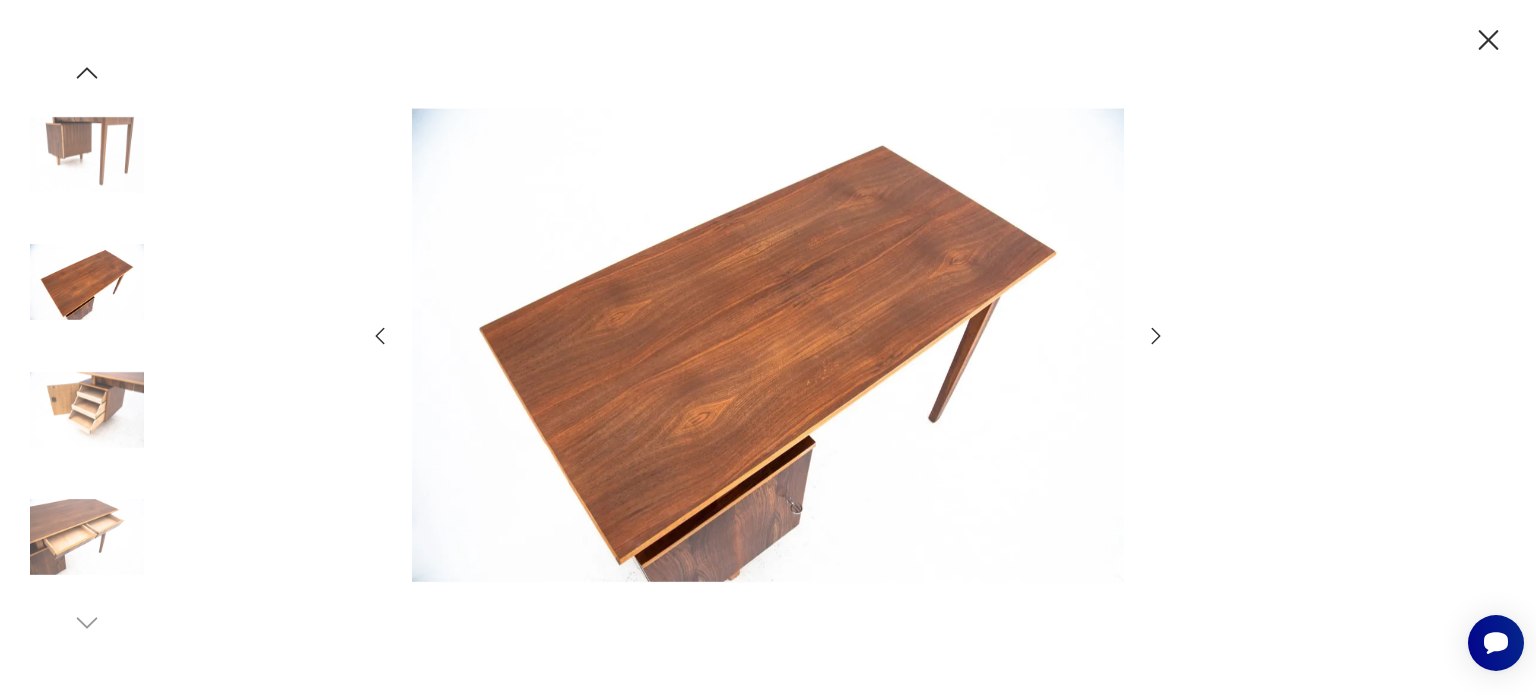 click at bounding box center [87, 410] 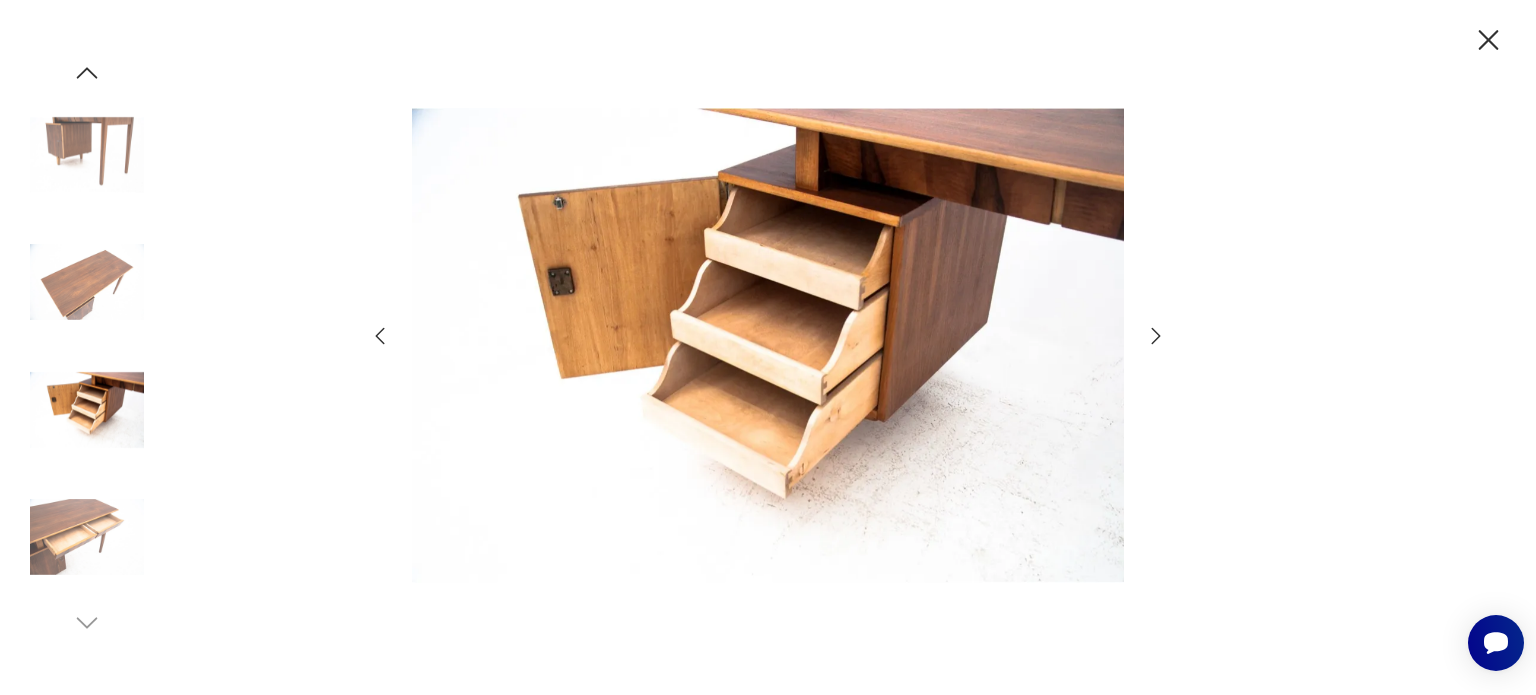 click at bounding box center [87, 537] 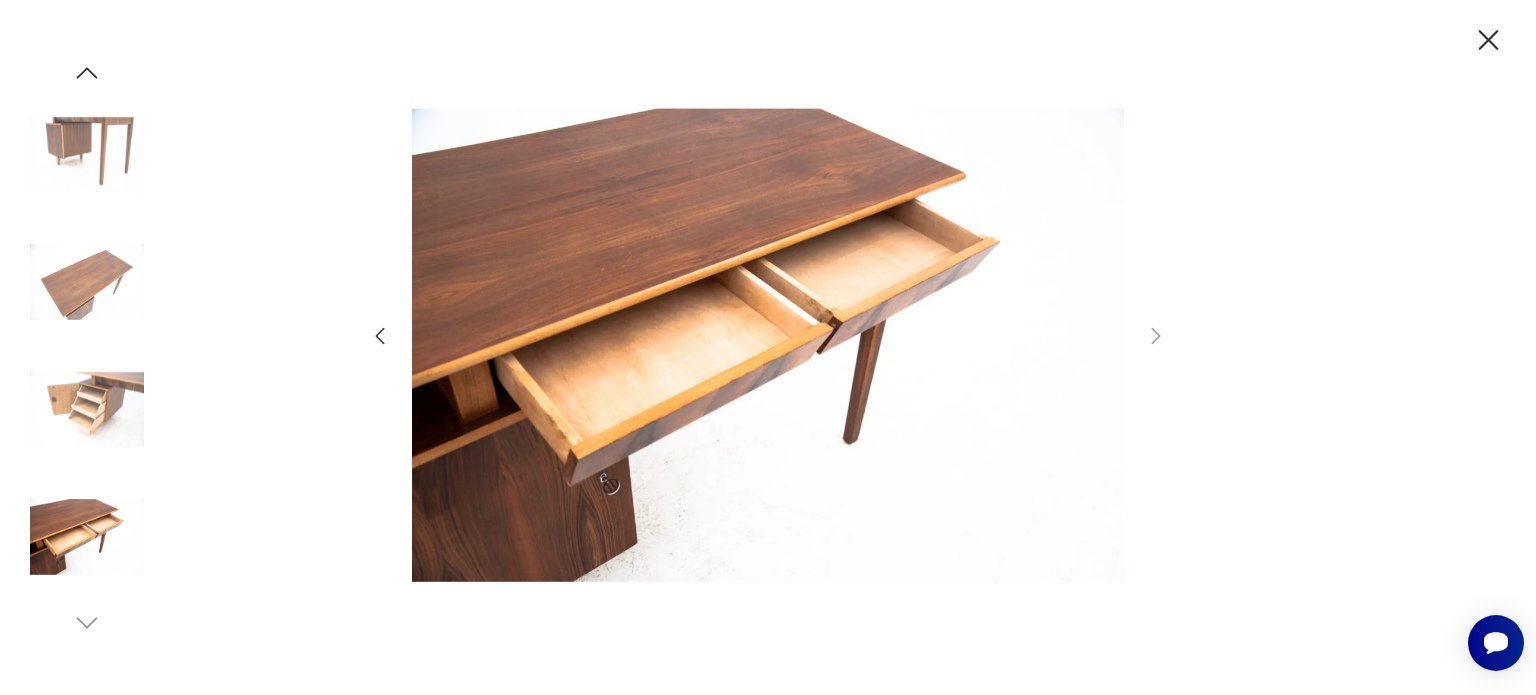 click at bounding box center (87, 155) 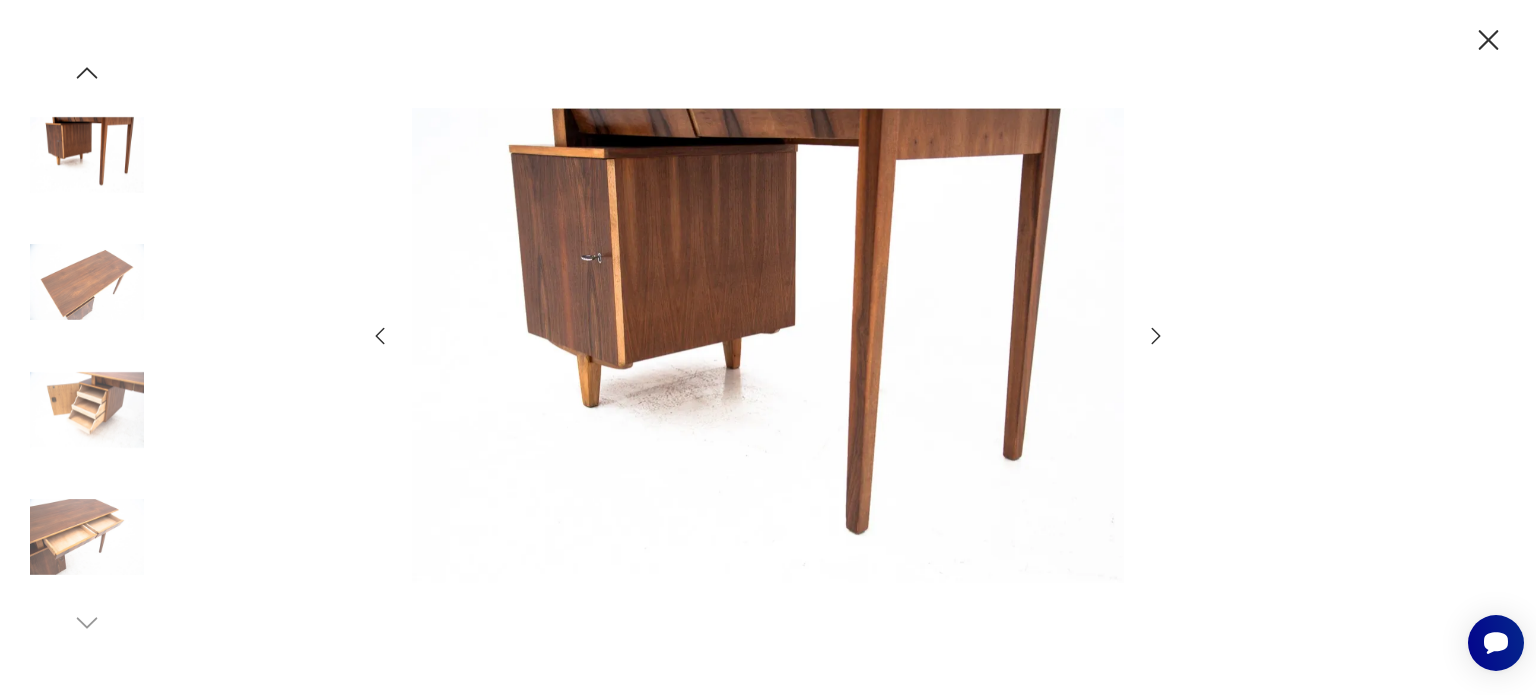 click 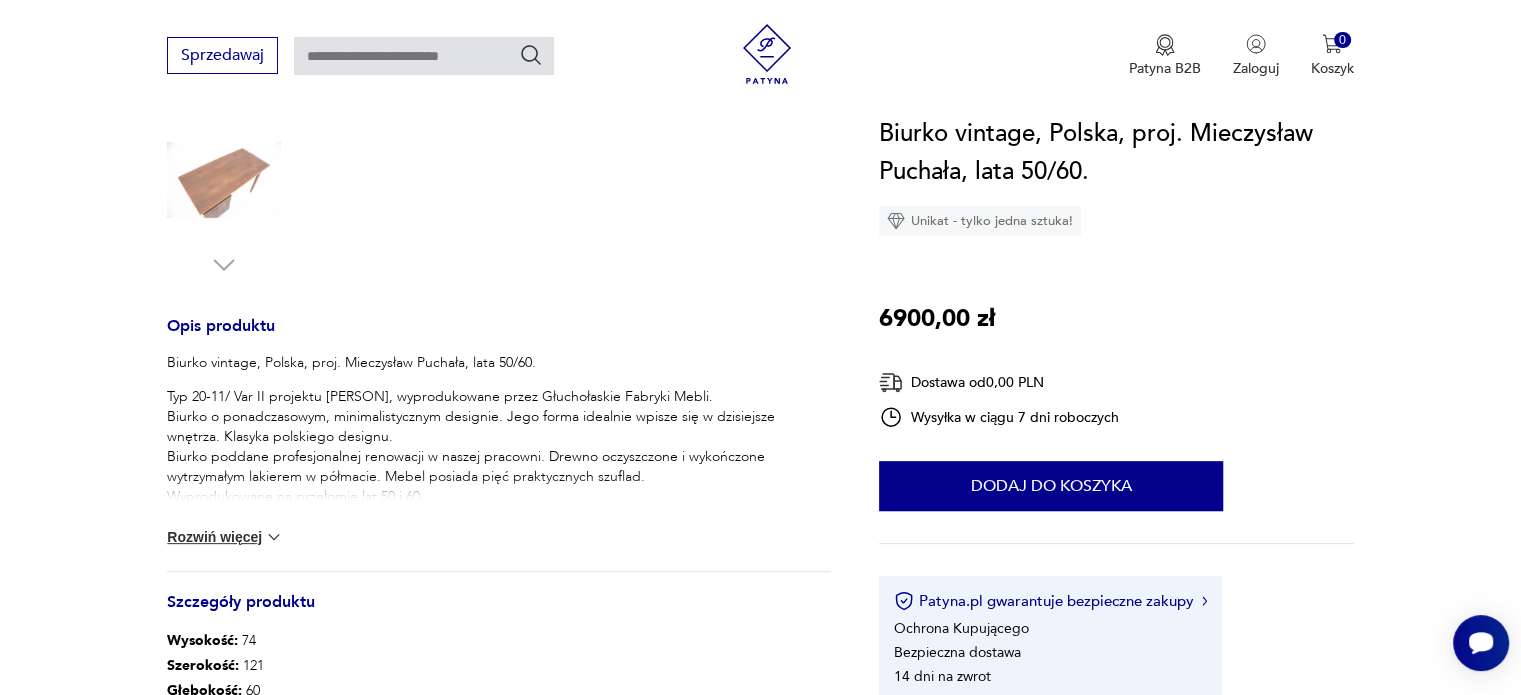 scroll, scrollTop: 800, scrollLeft: 0, axis: vertical 